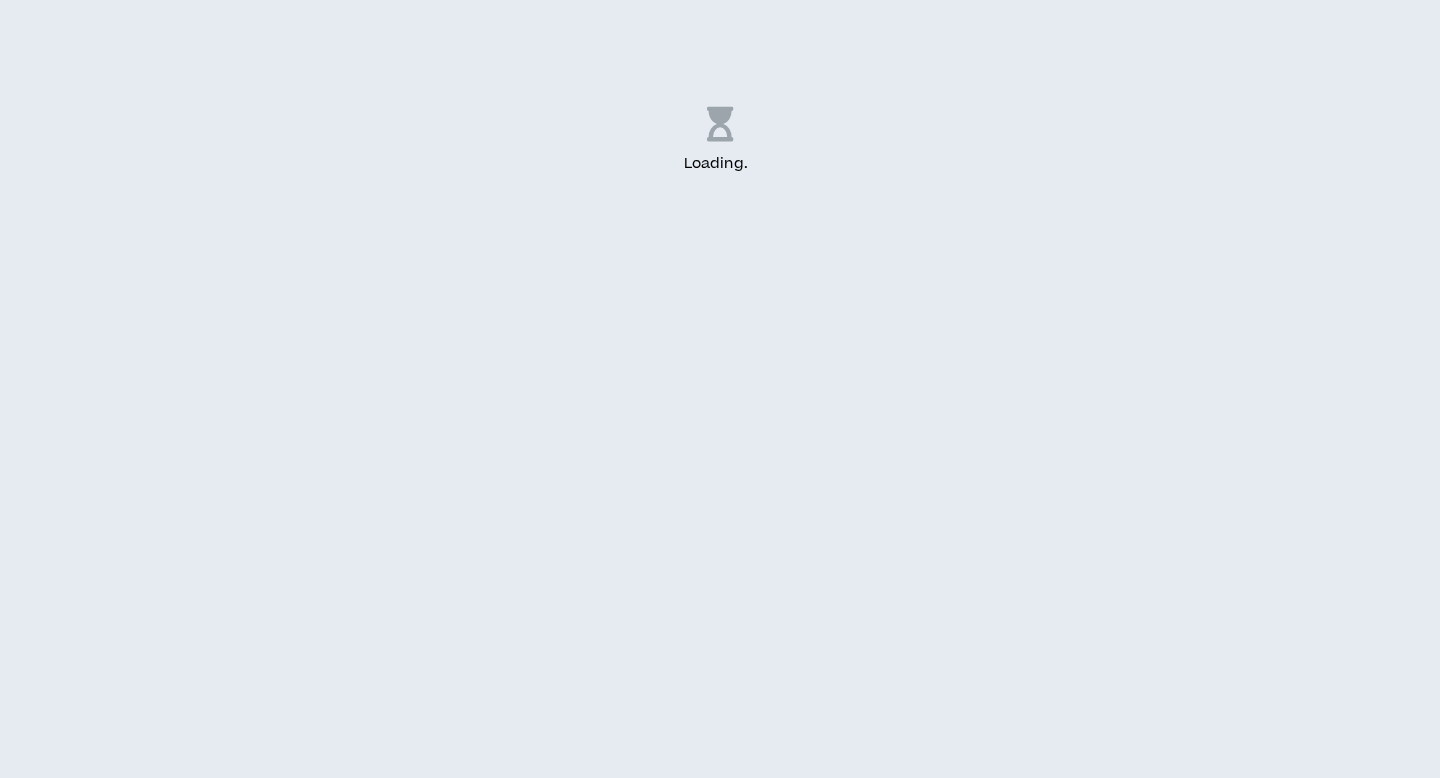 scroll, scrollTop: 0, scrollLeft: 0, axis: both 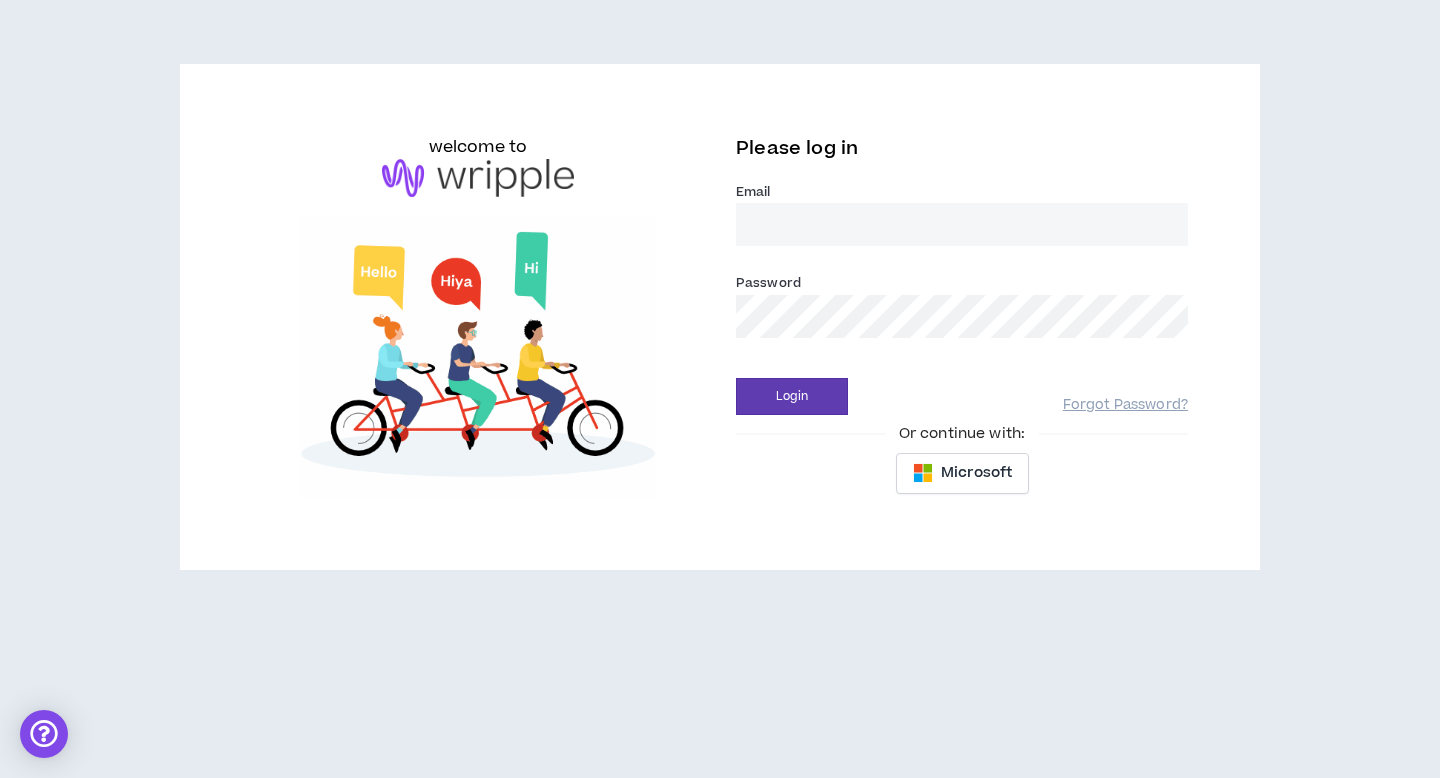 click on "Email  *" at bounding box center [962, 224] 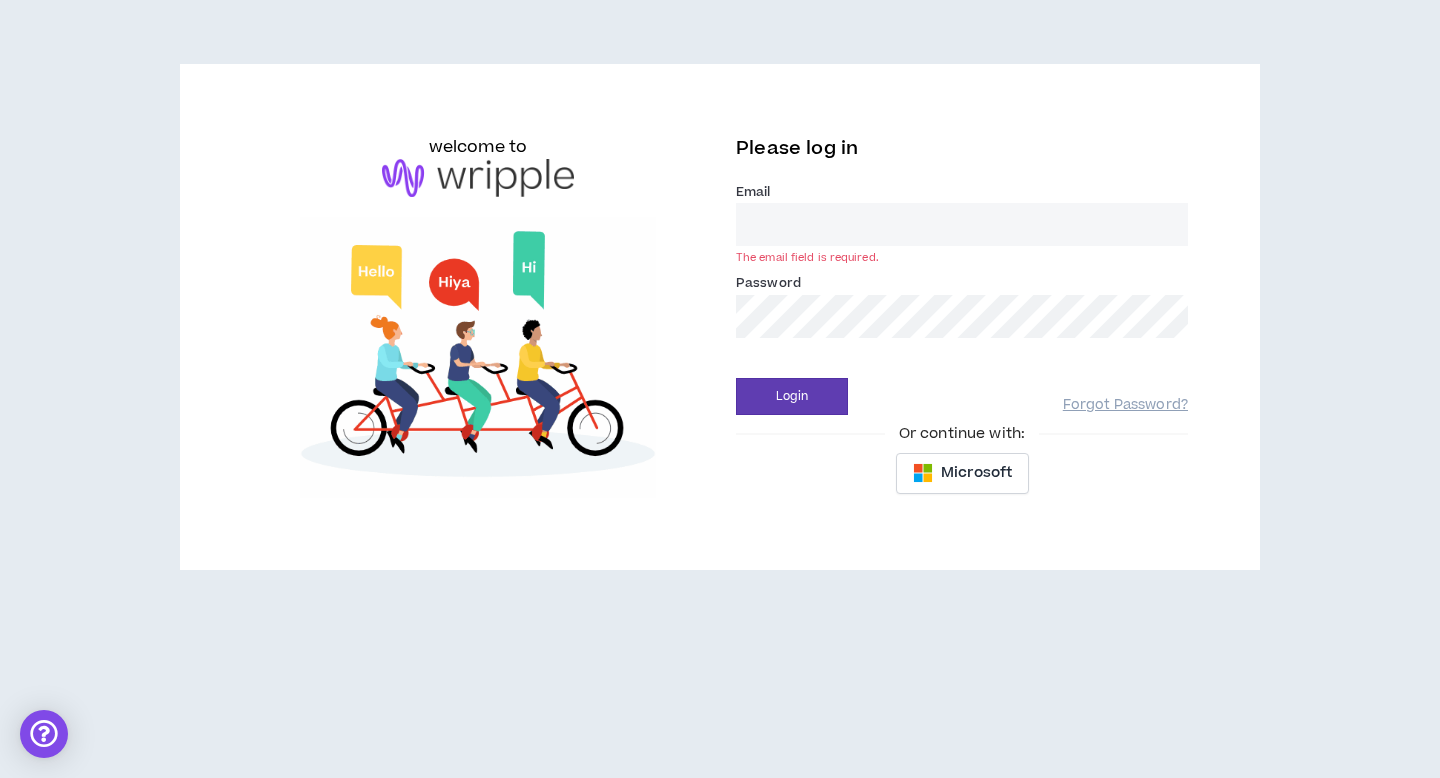 type on "[EMAIL]" 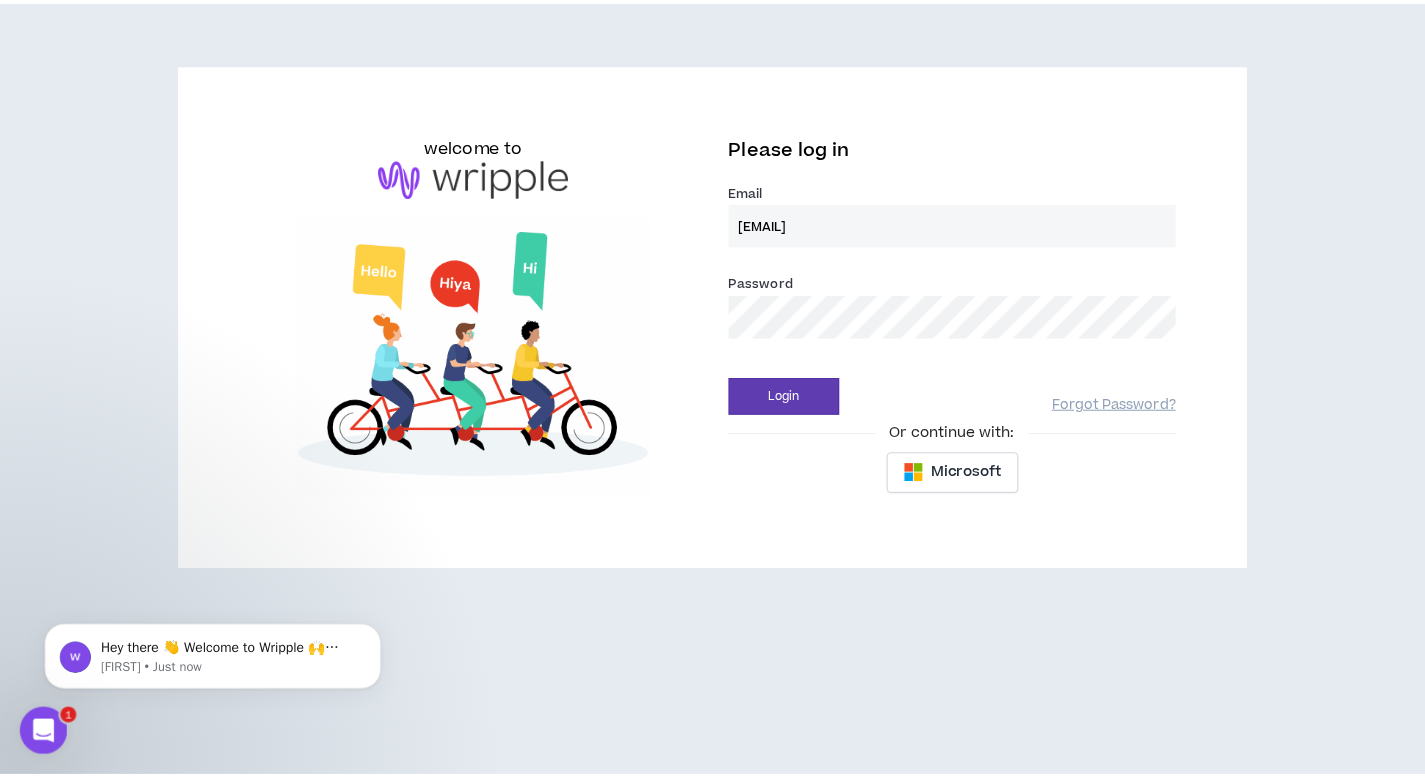 scroll, scrollTop: 0, scrollLeft: 0, axis: both 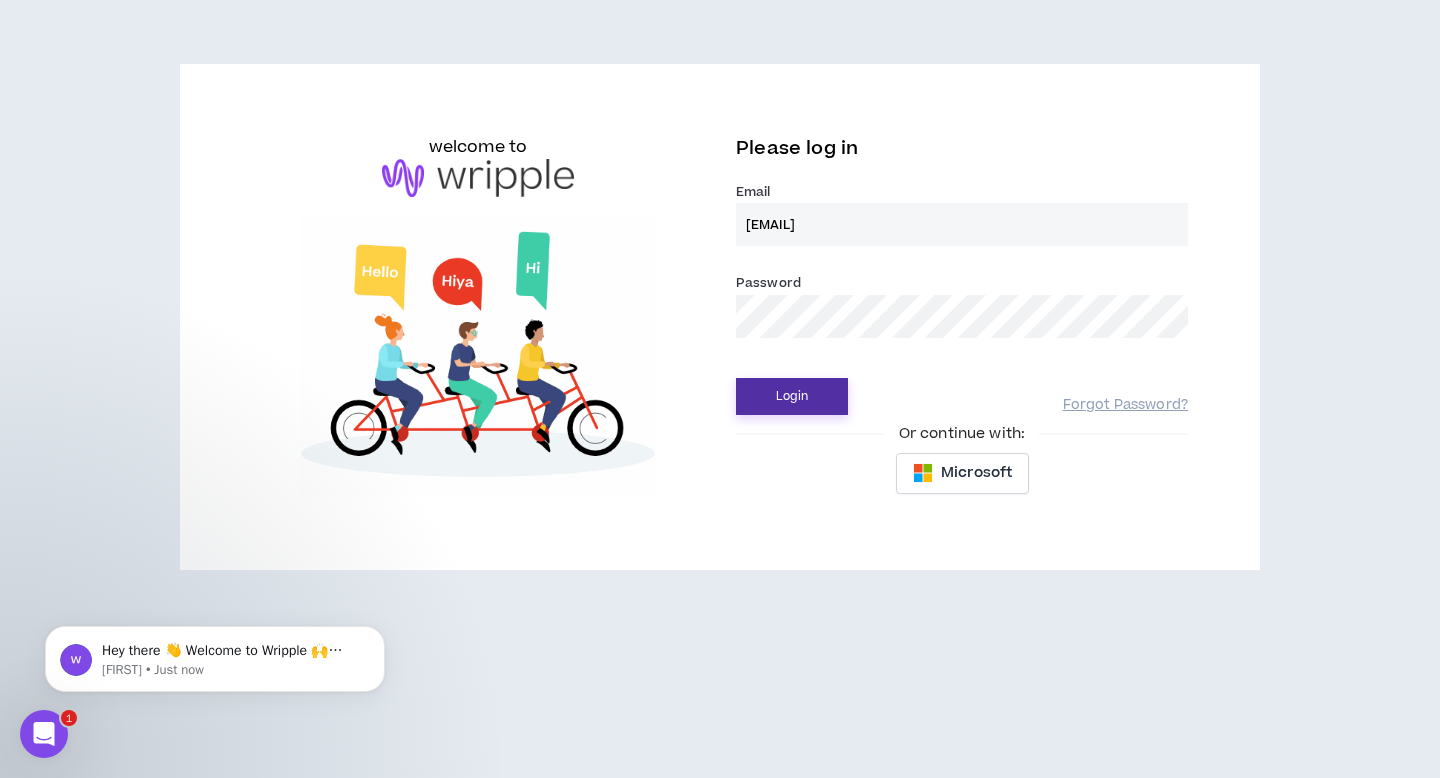 click on "Login" at bounding box center (792, 396) 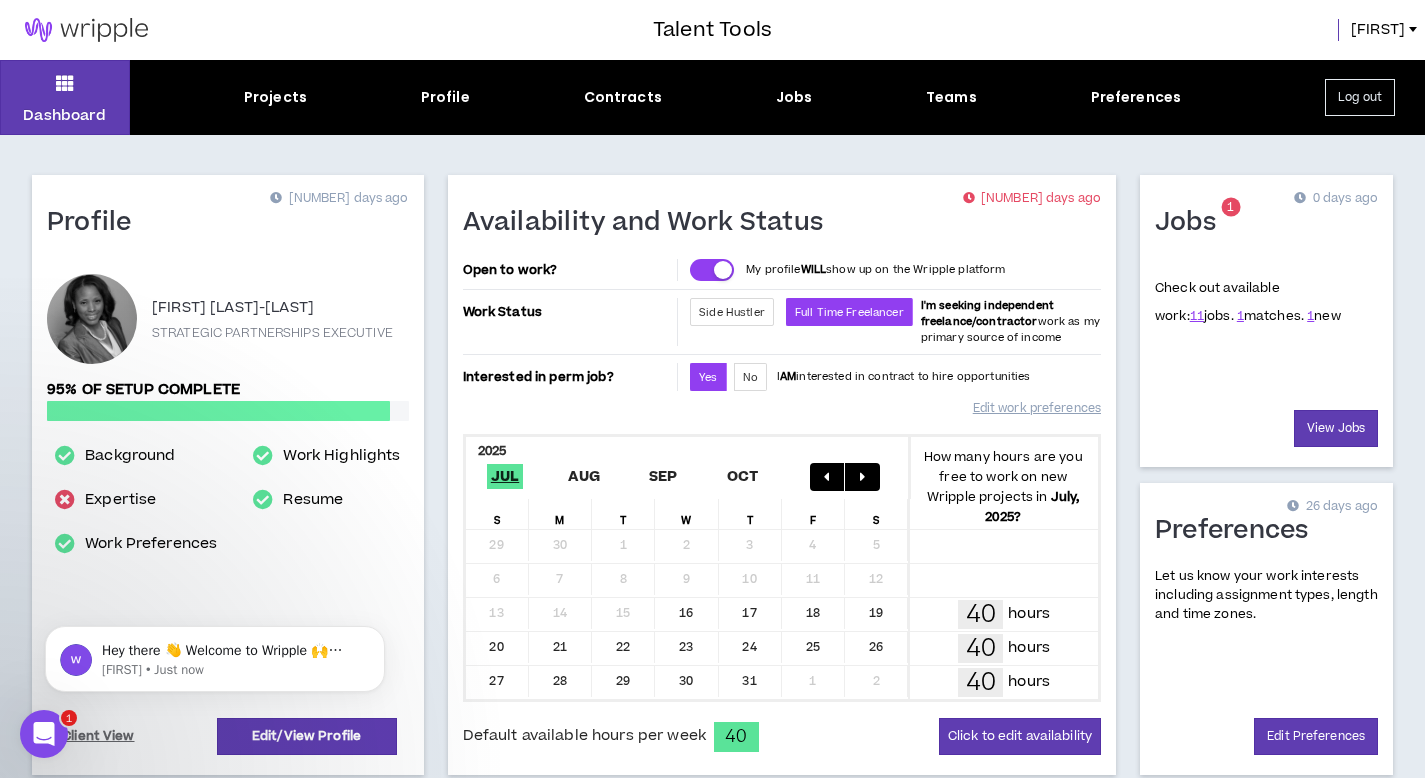 click on "[NUMBER]  new" at bounding box center (1324, 316) 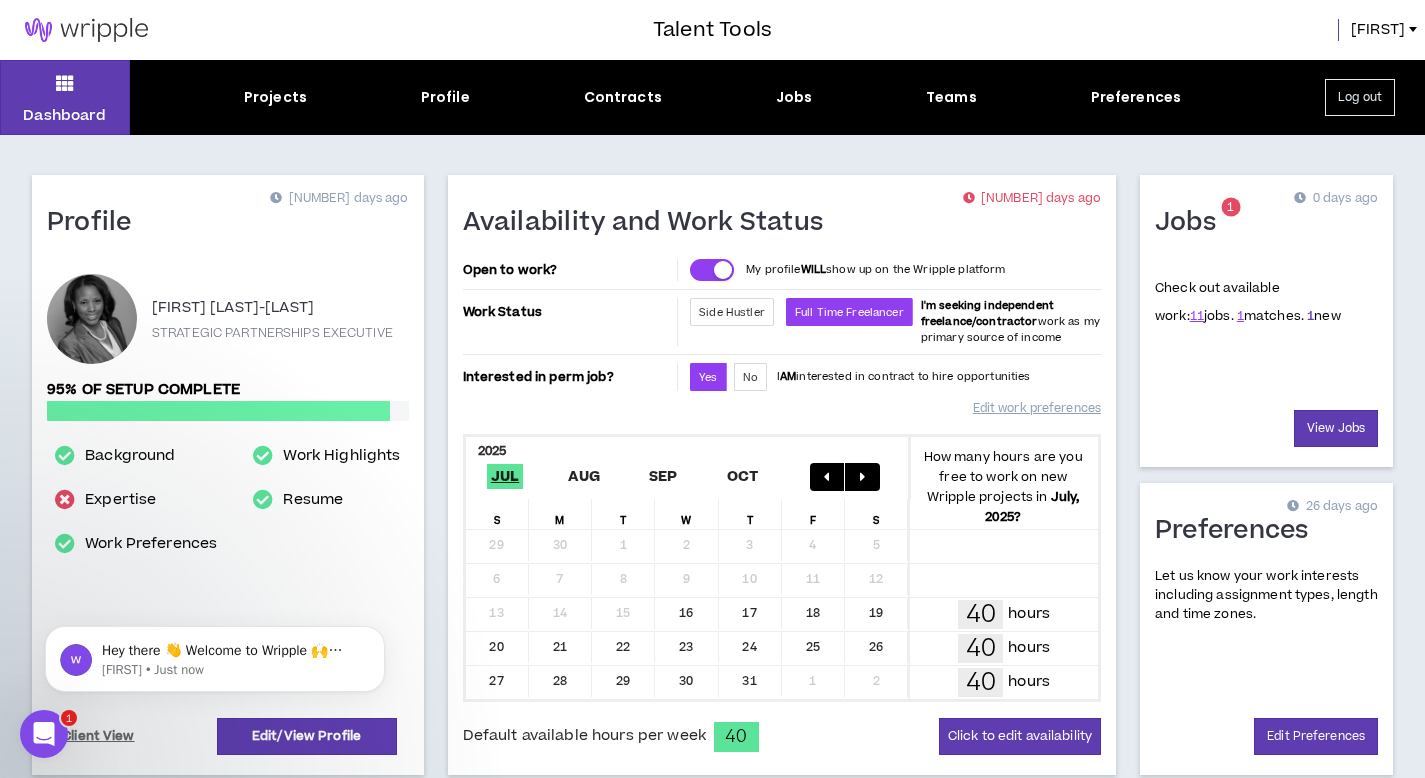 click on "1" at bounding box center [1310, 316] 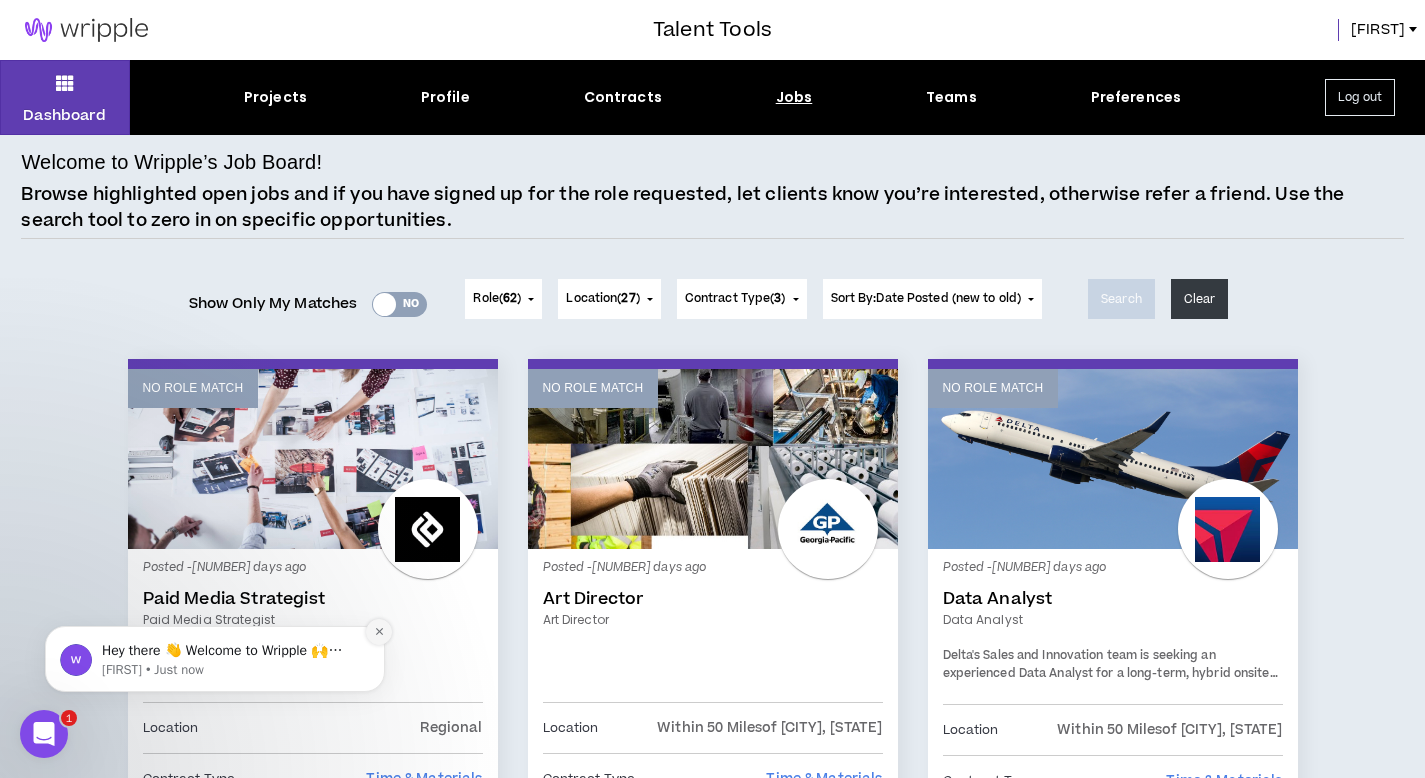 click 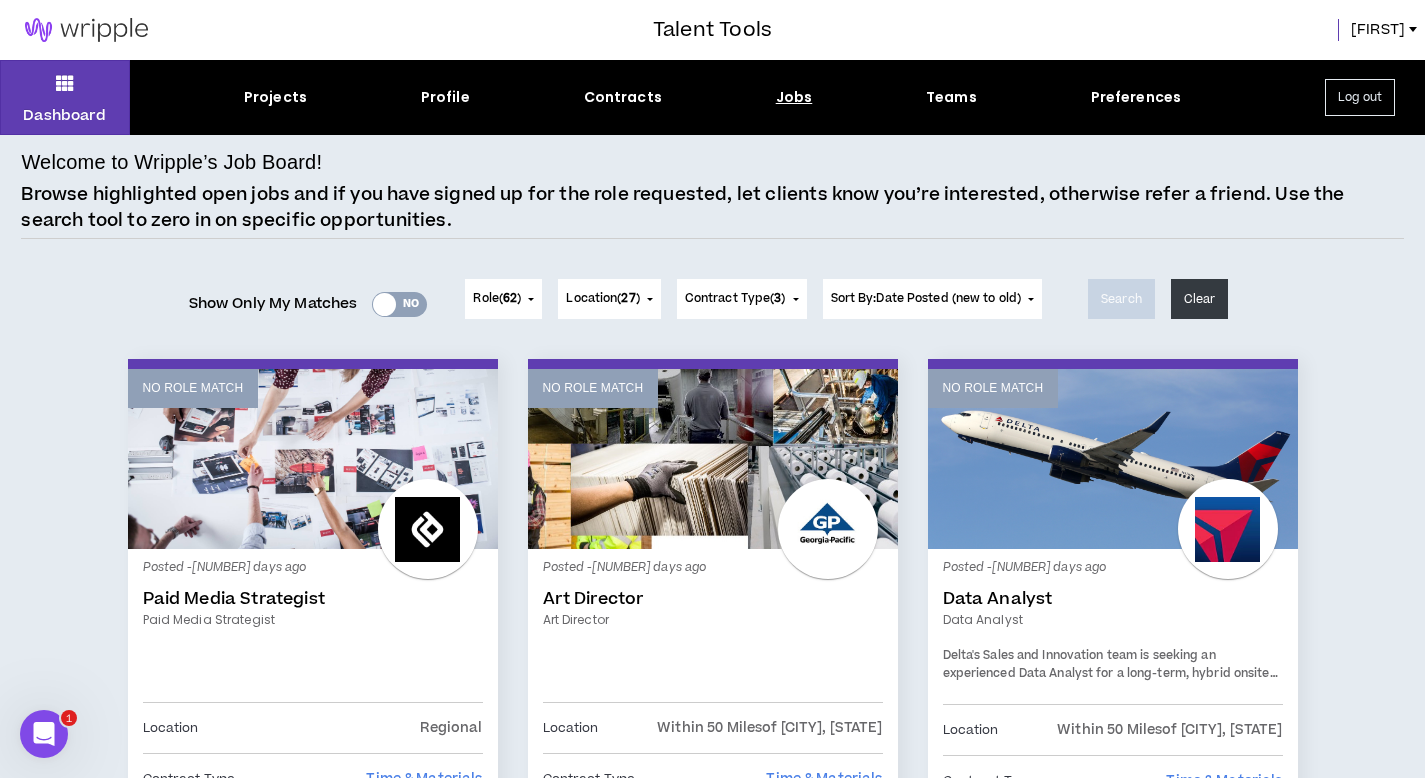 click at bounding box center [384, 304] 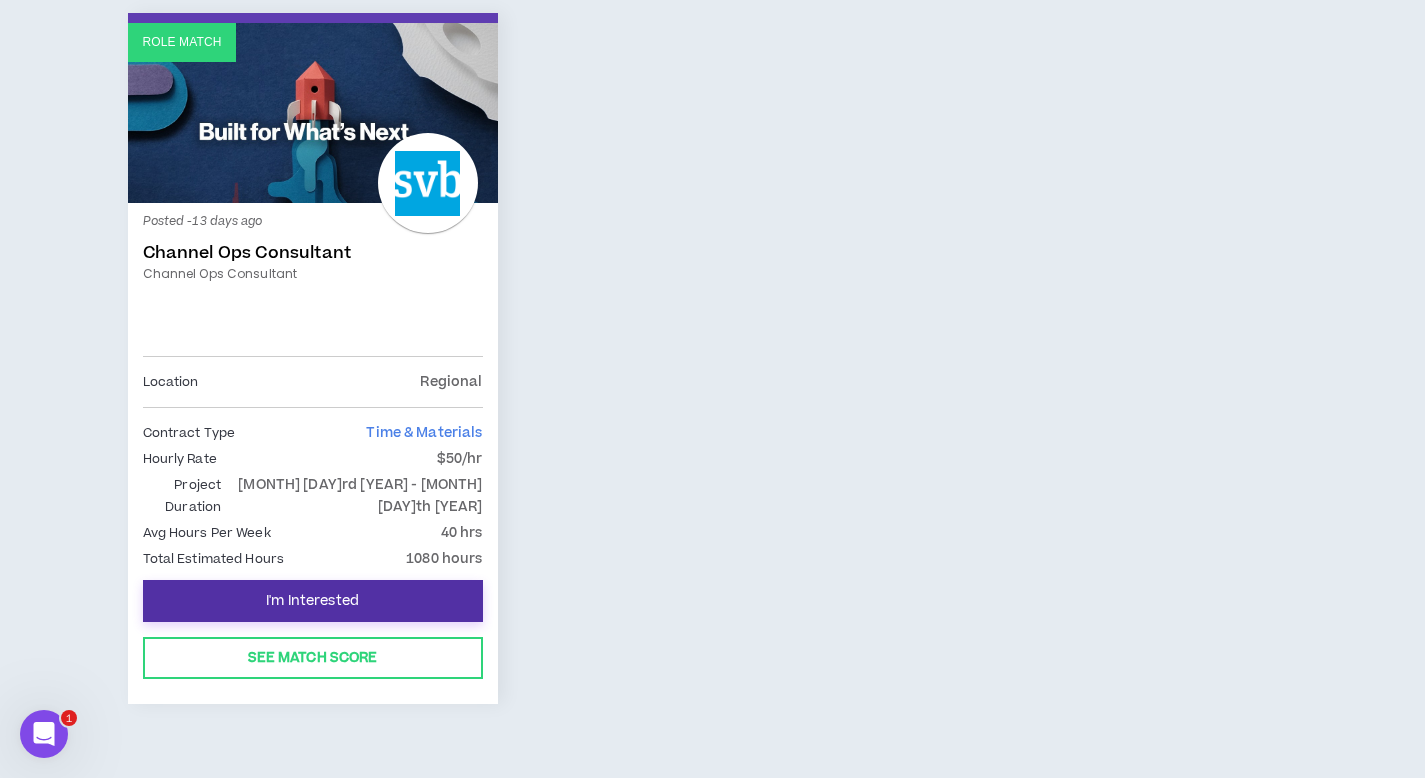 scroll, scrollTop: 354, scrollLeft: 0, axis: vertical 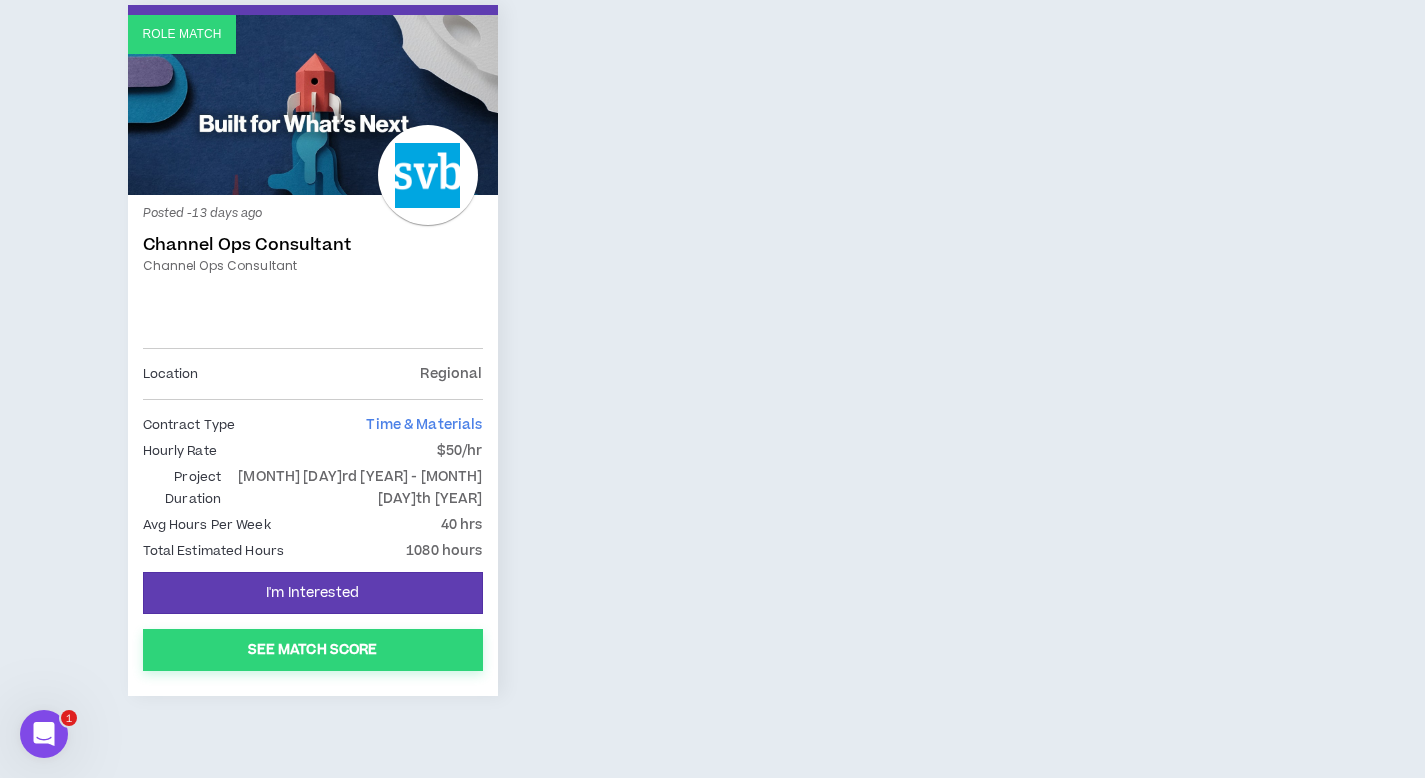 click on "See Match Score" at bounding box center (313, 650) 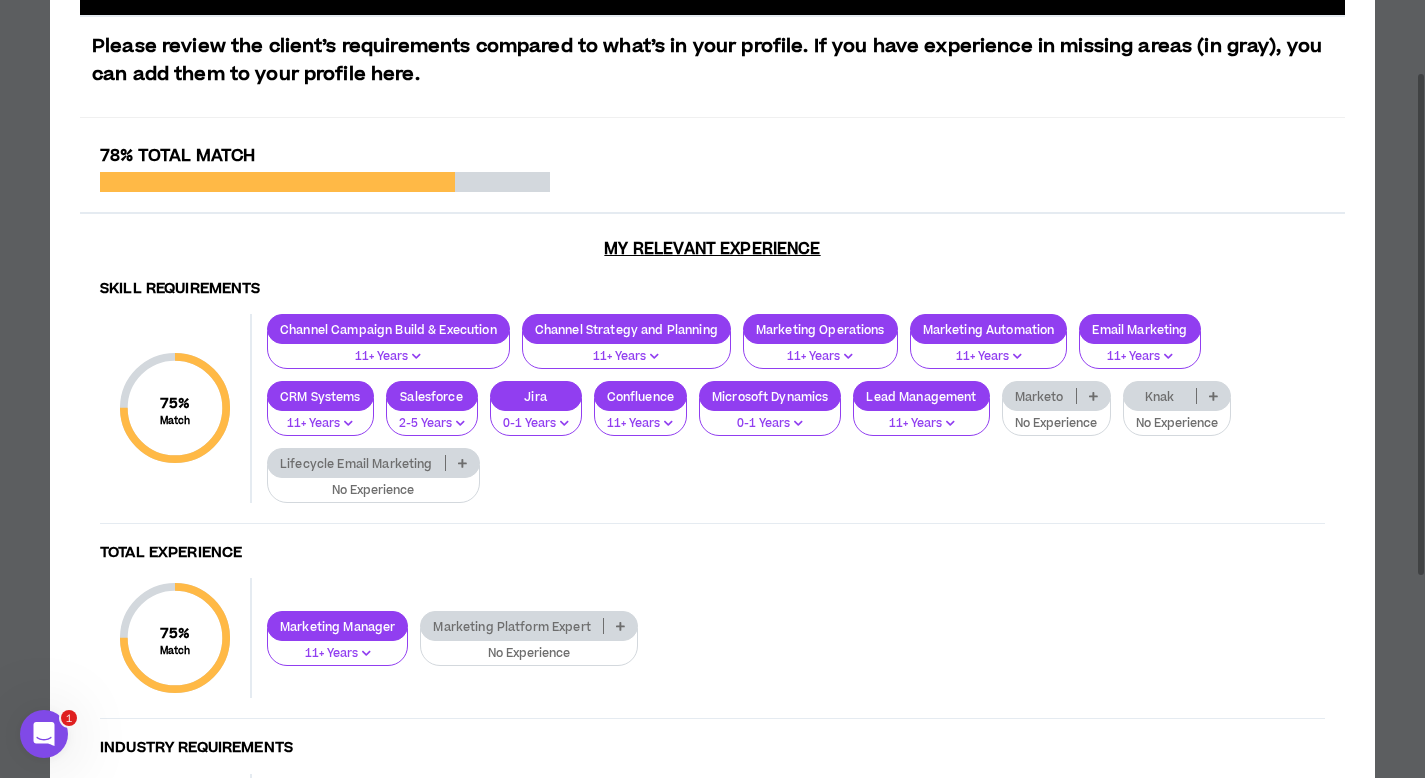 drag, startPoint x: 395, startPoint y: 489, endPoint x: 468, endPoint y: 488, distance: 73.00685 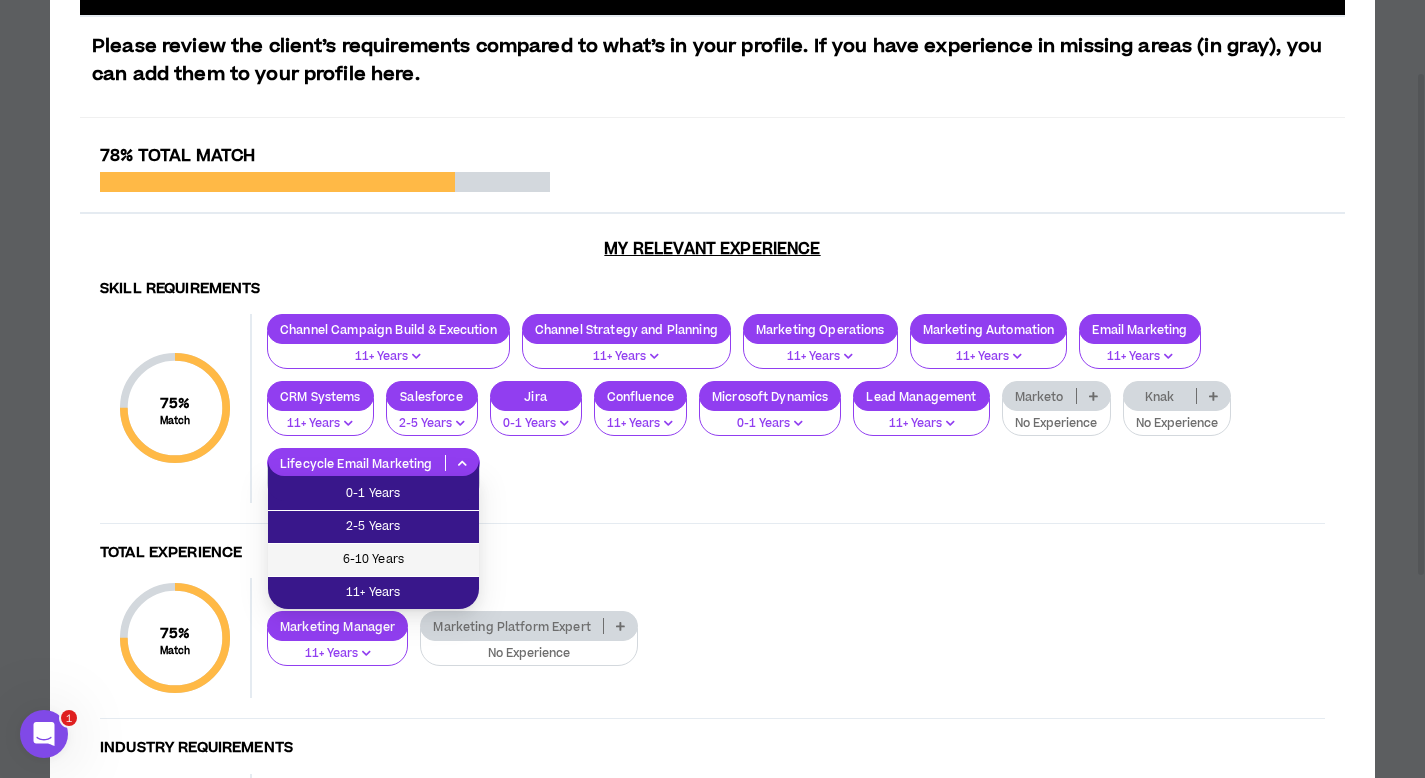 click on "6-10 Years" at bounding box center [373, 560] 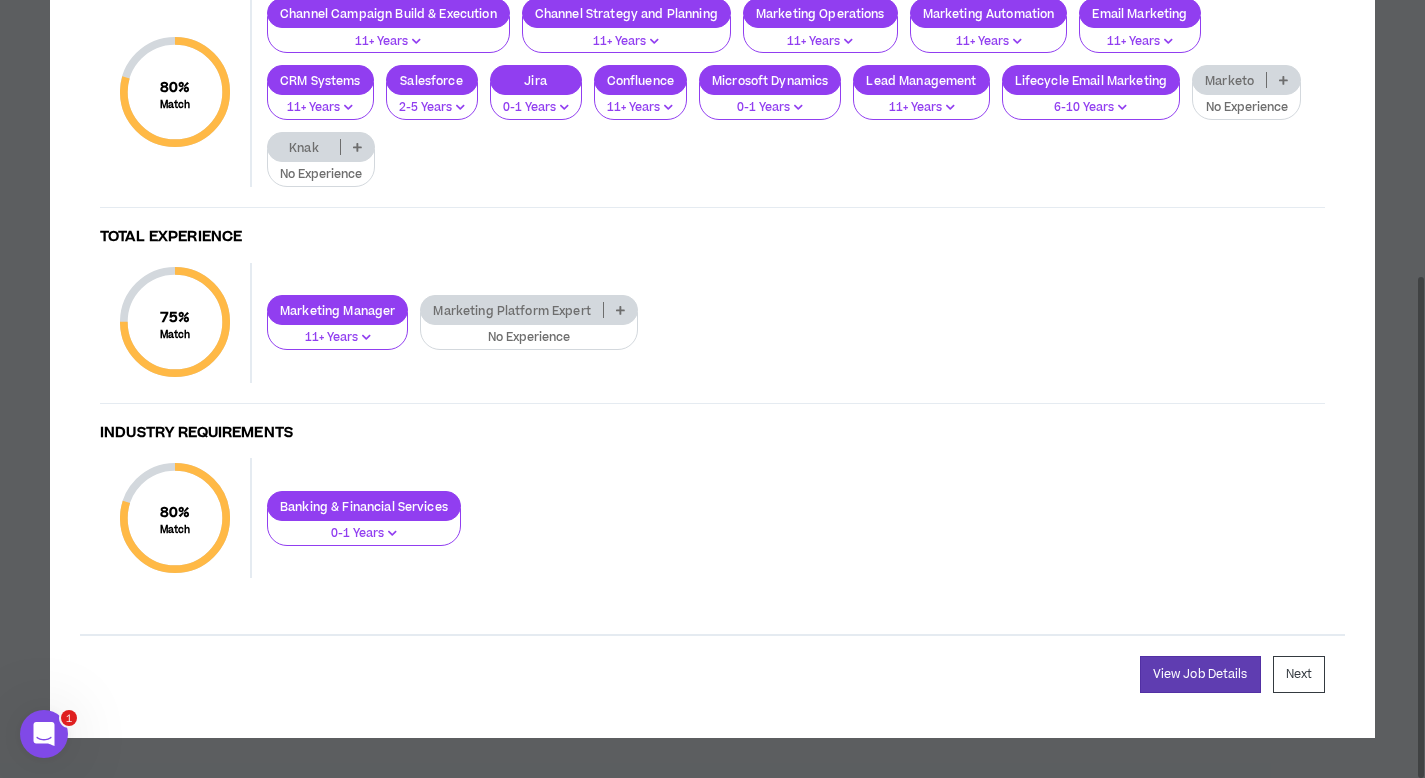 click on "No Experience" at bounding box center [529, 338] 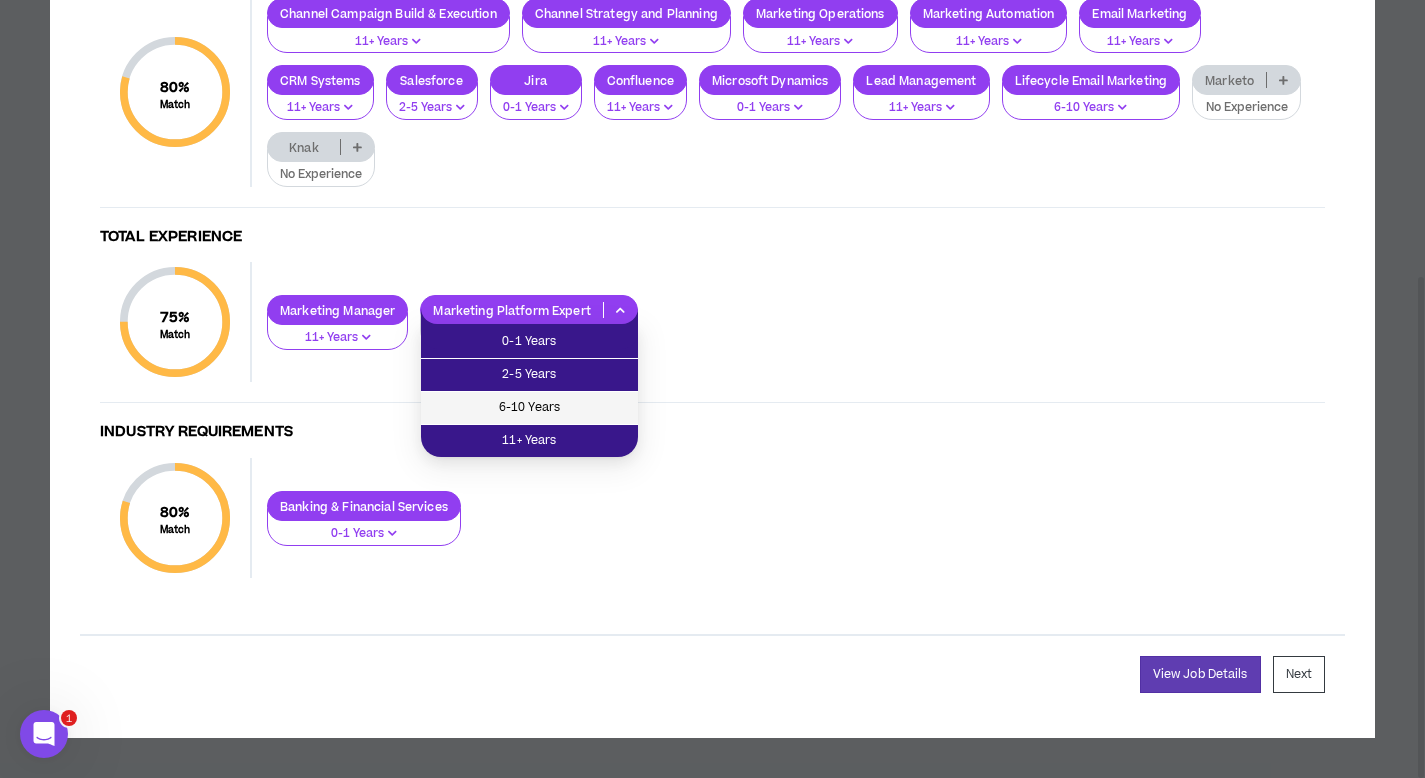 click on "6-10 Years" at bounding box center (529, 408) 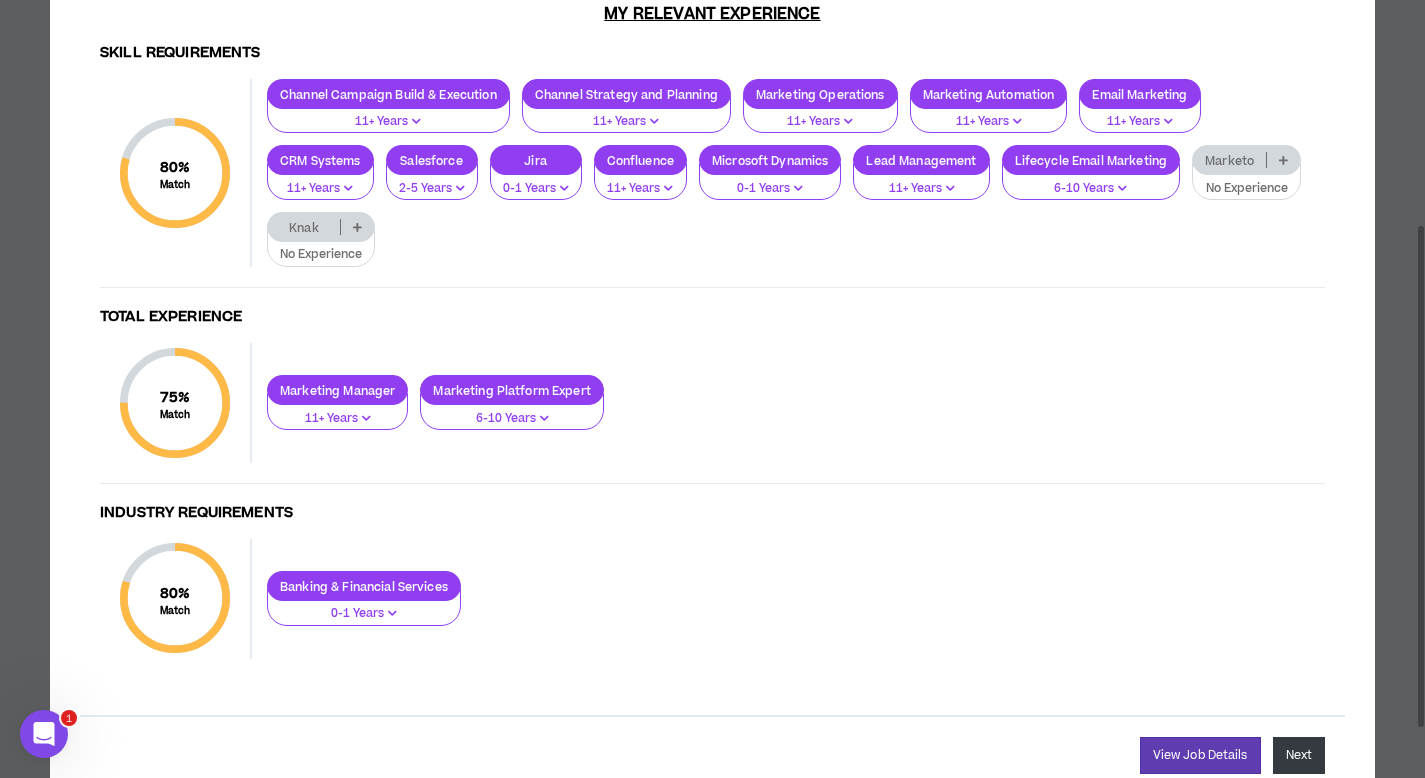 click on "Next" at bounding box center (1299, 755) 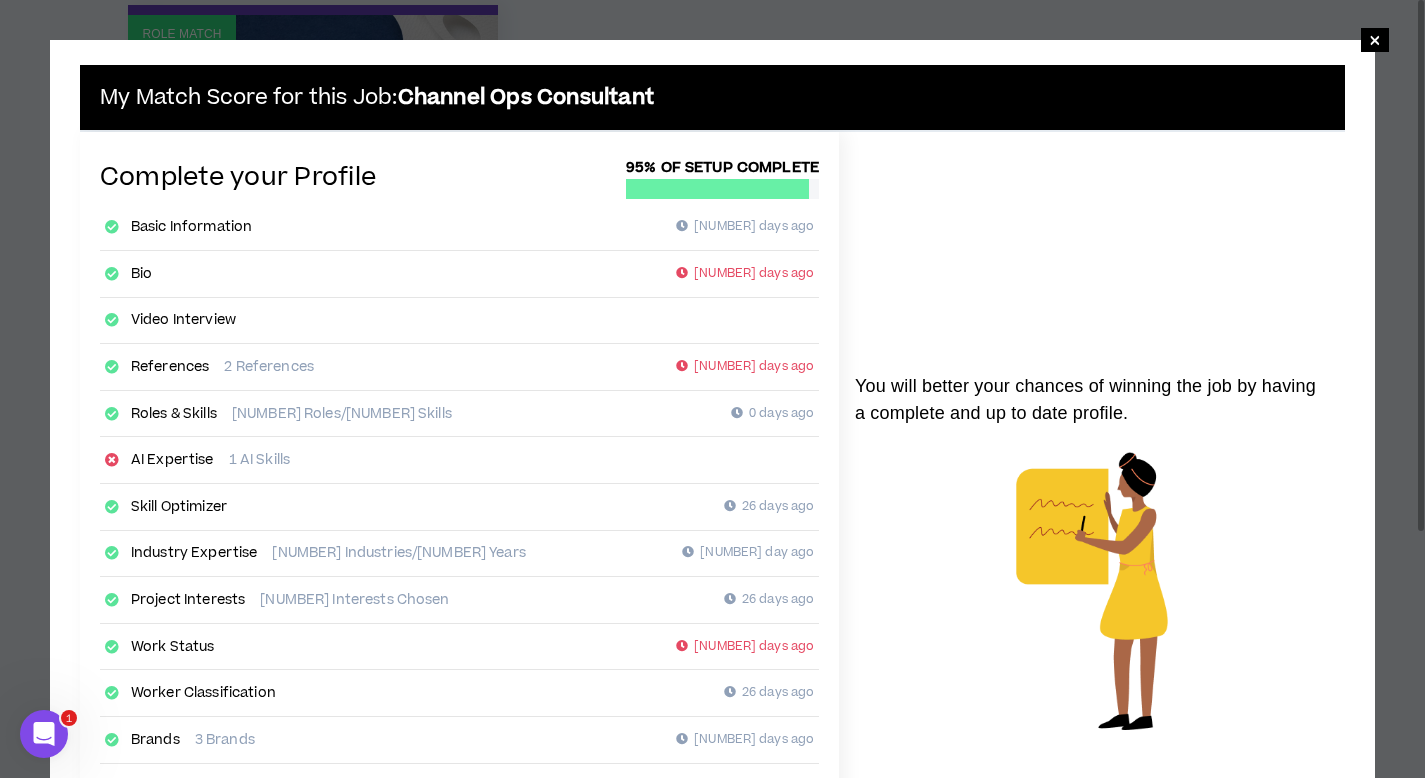 click on "AI Expertise" at bounding box center (172, 460) 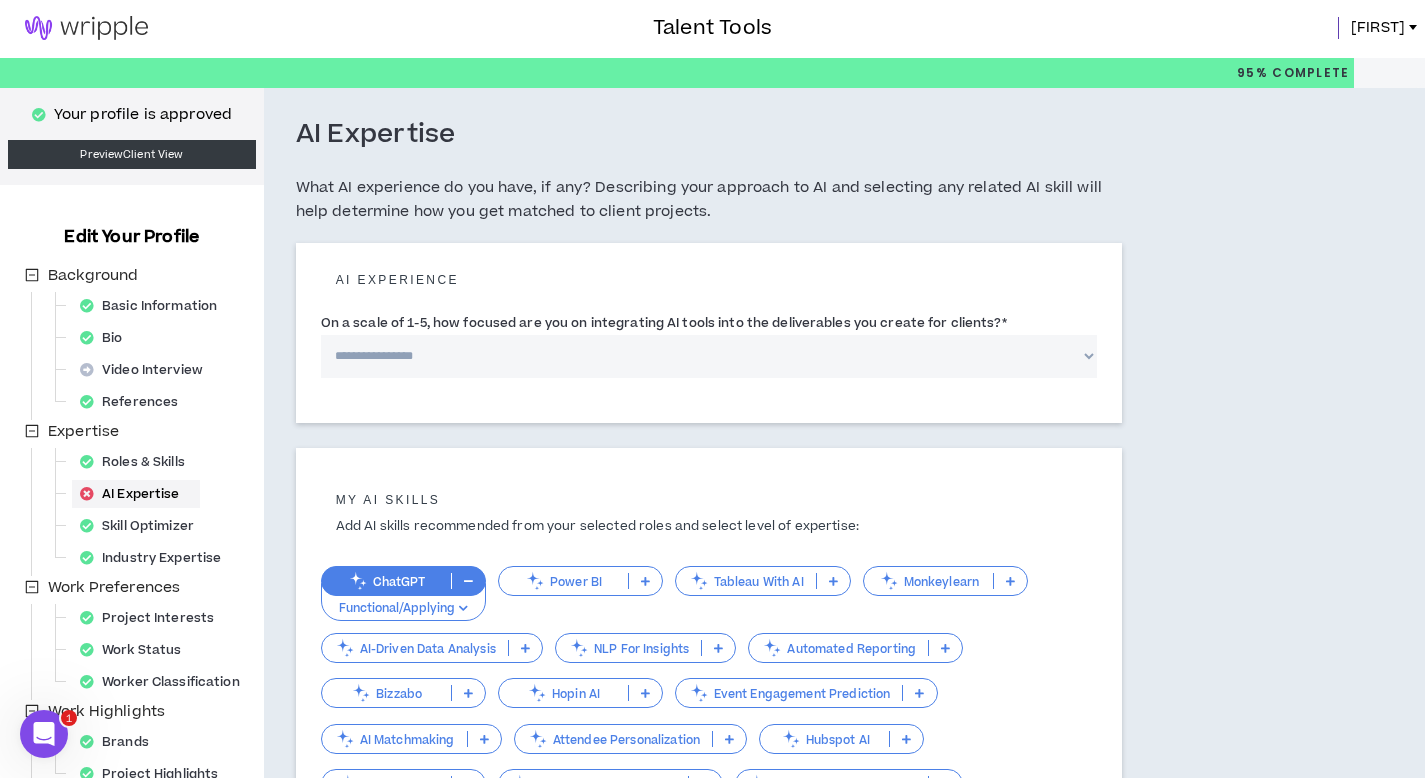 scroll, scrollTop: 0, scrollLeft: 0, axis: both 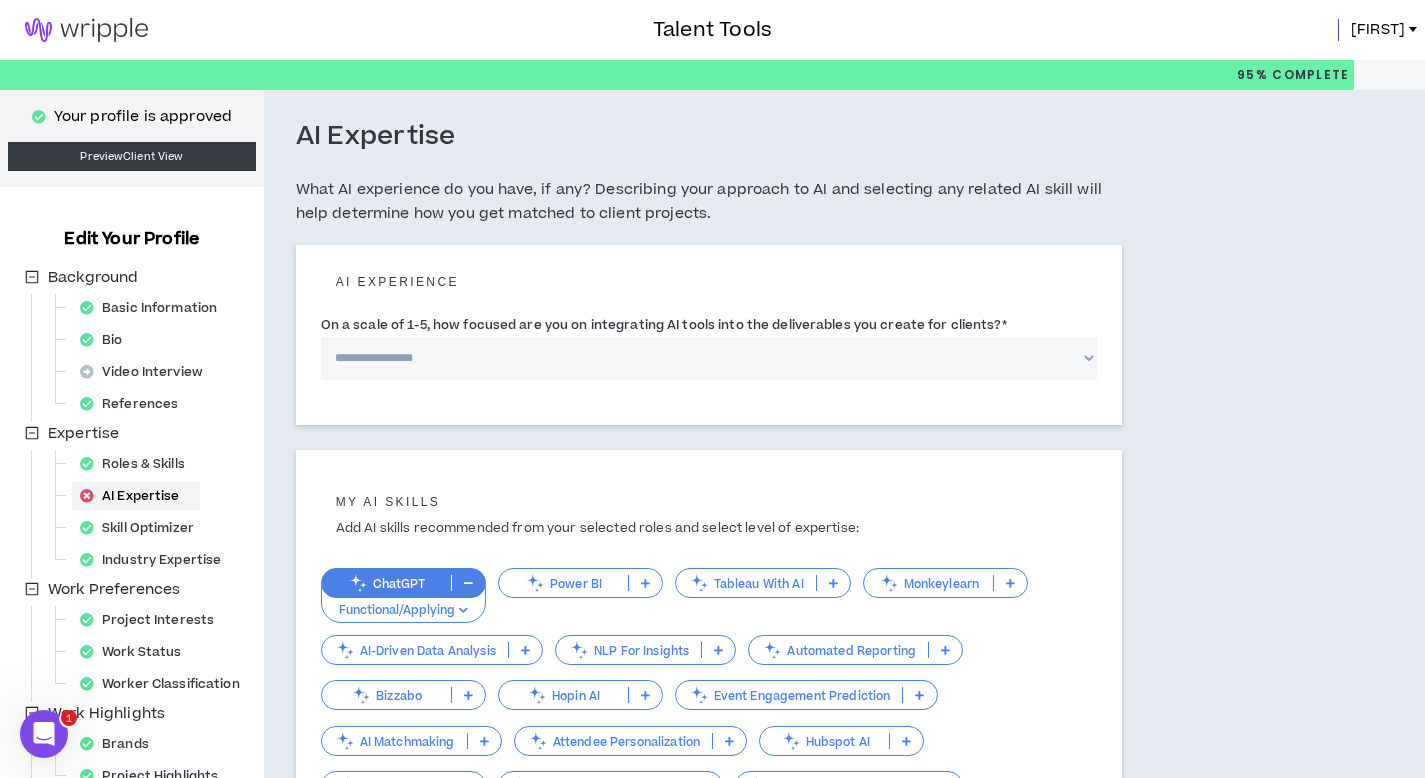 click on "ChatGPT" at bounding box center [386, 583] 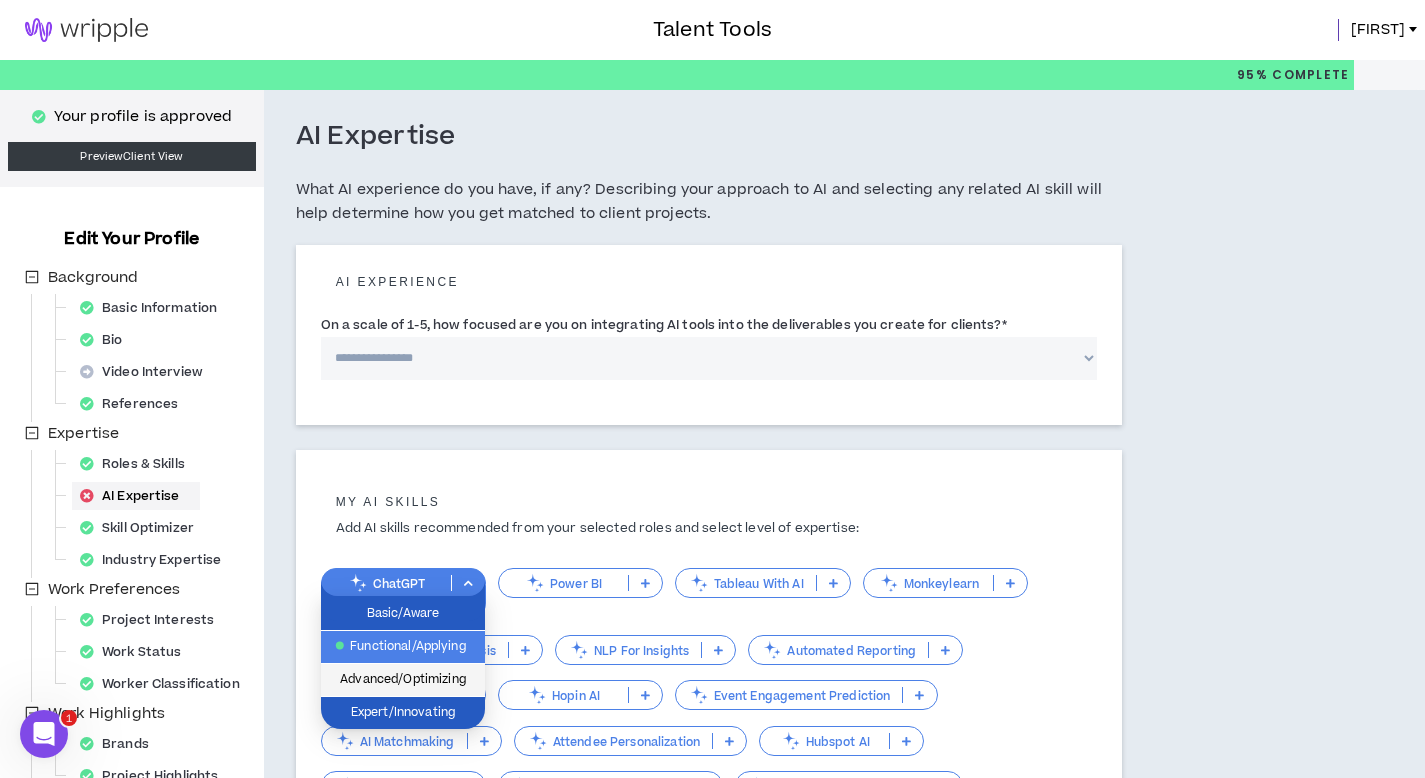 click on "Advanced/Optimizing" at bounding box center (403, 680) 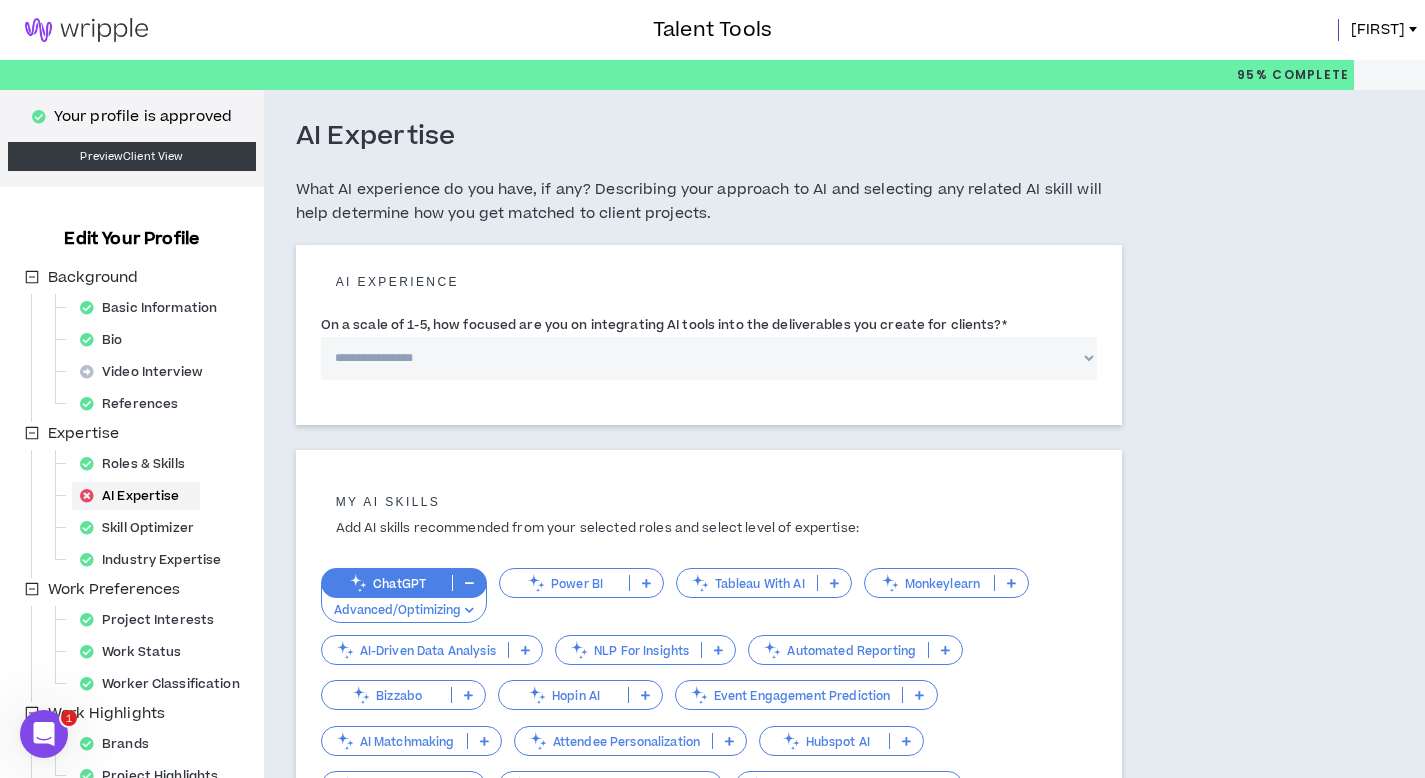 click on "Power BI" at bounding box center [564, 583] 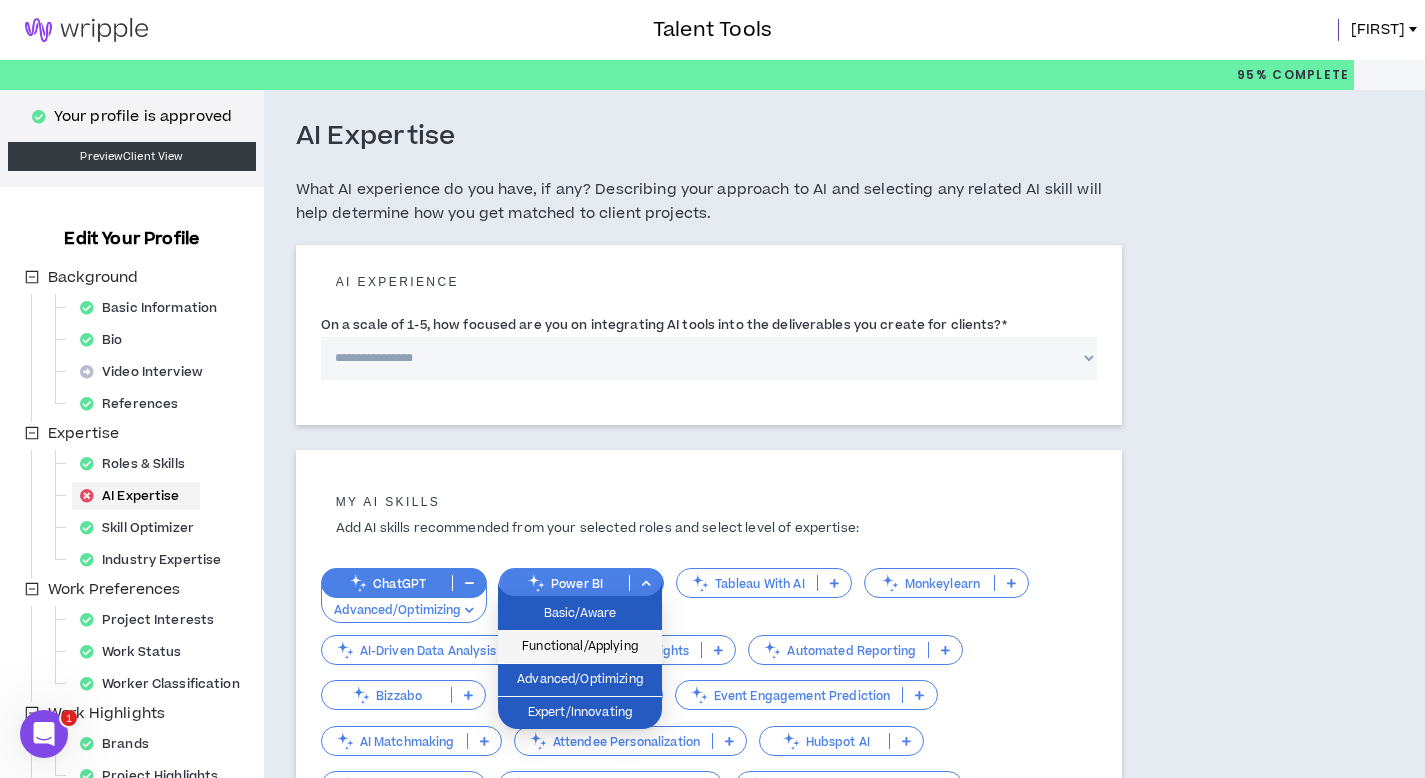 click on "Functional/Applying" at bounding box center (580, 647) 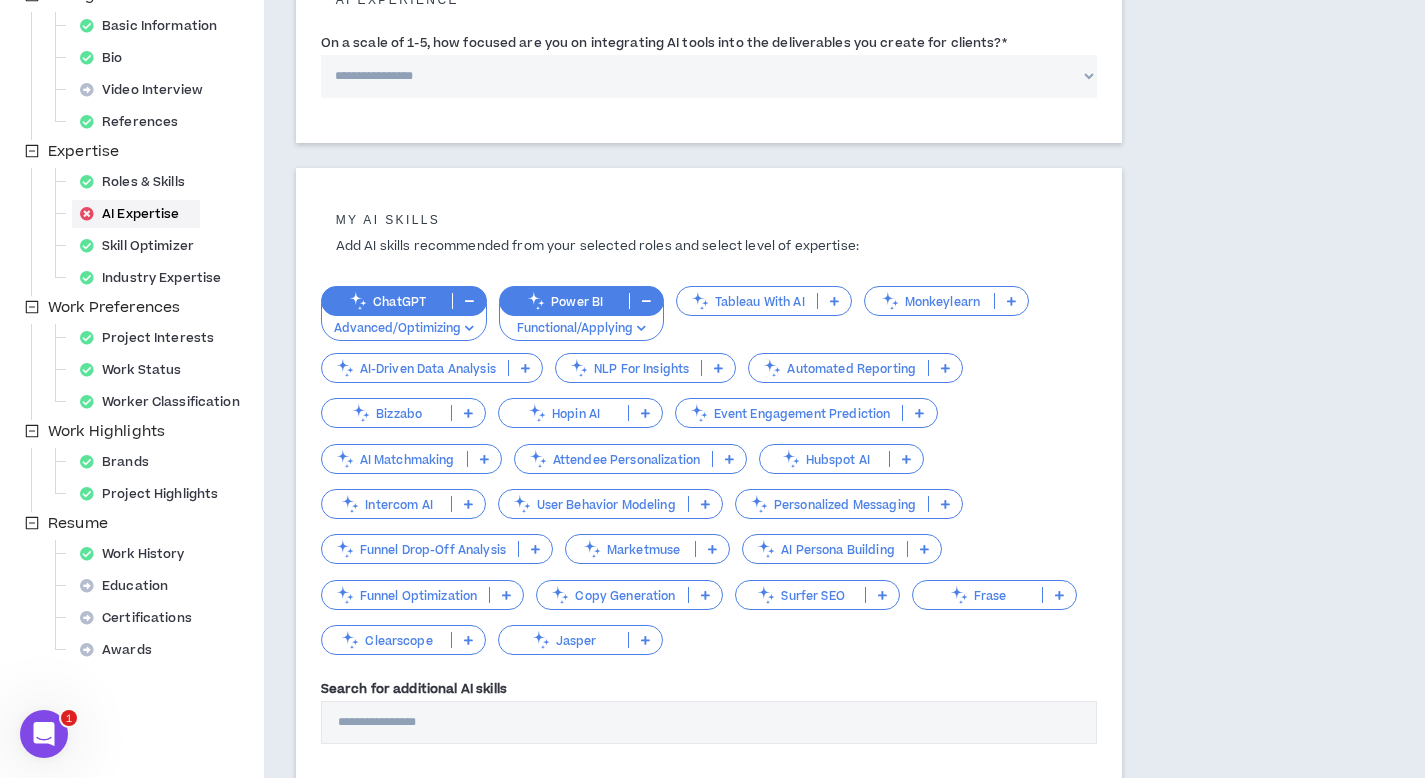 scroll, scrollTop: 283, scrollLeft: 0, axis: vertical 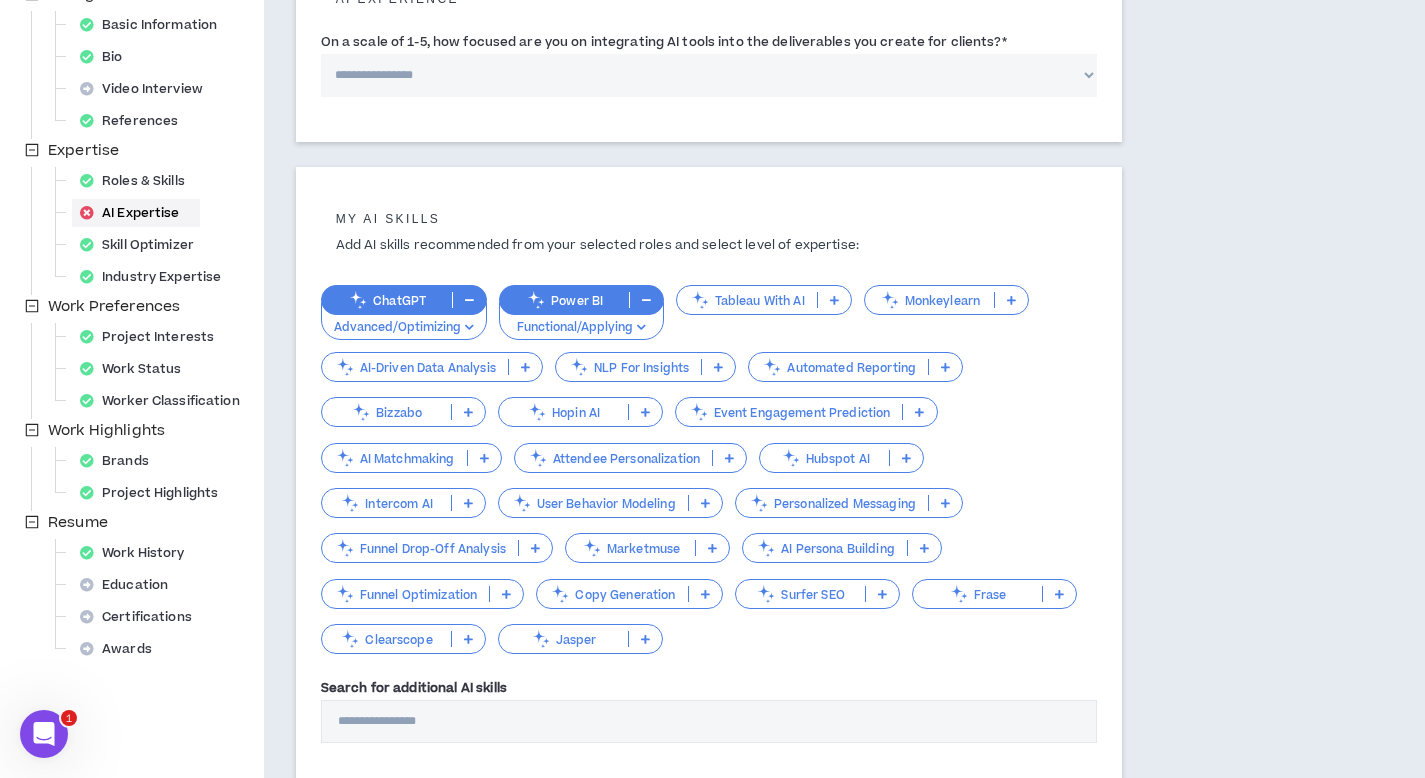click on "Hubspot AI" at bounding box center (824, 458) 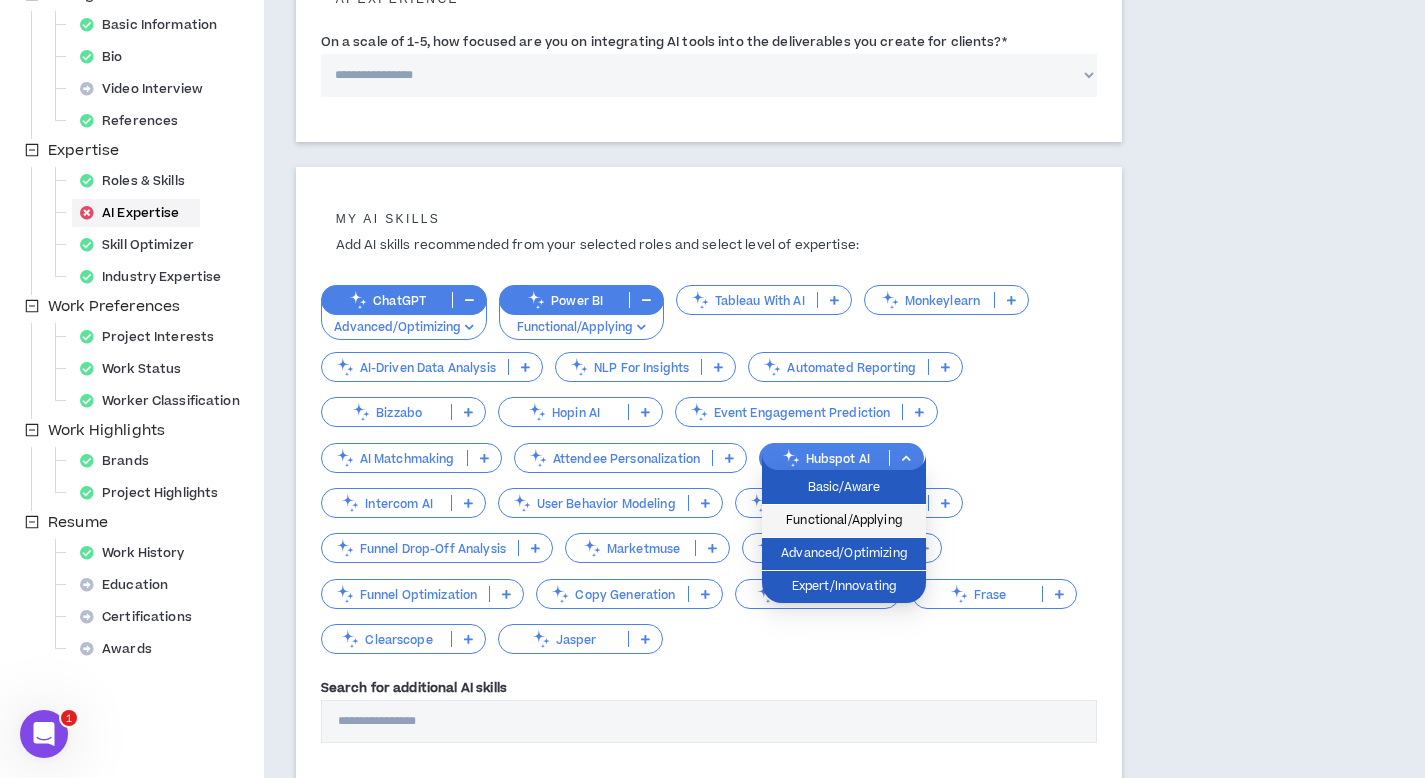 click on "Functional/Applying" at bounding box center (844, 521) 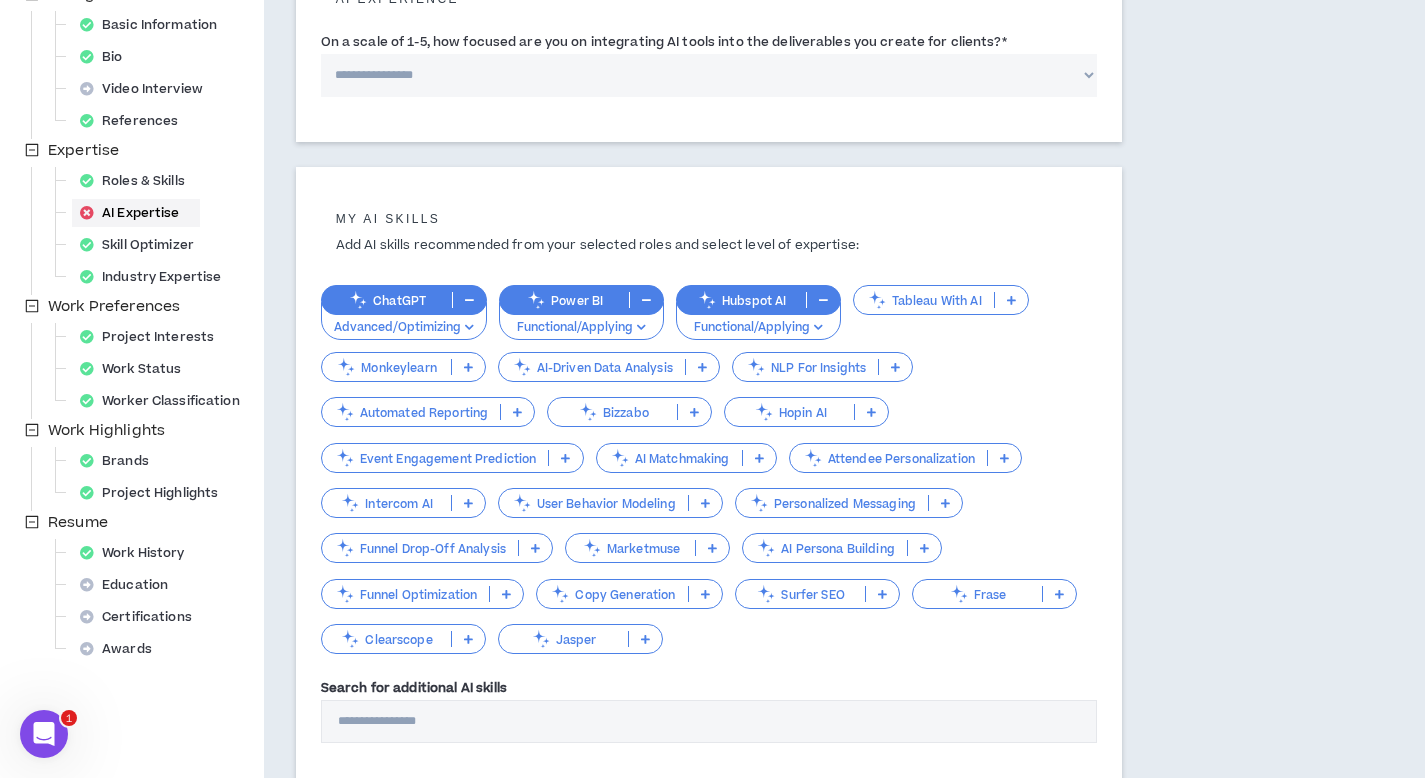 click on "Funnel Optimization" at bounding box center [406, 594] 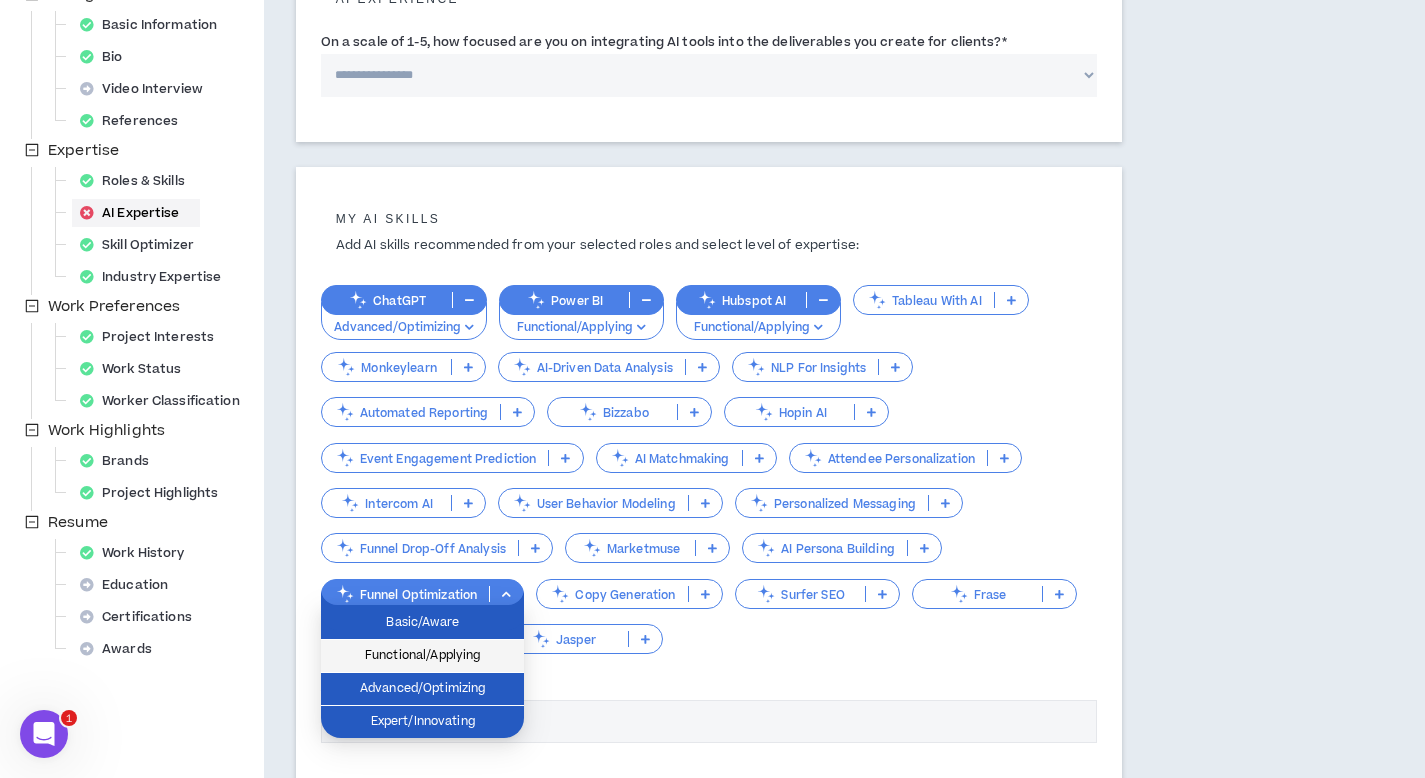 click on "Functional/Applying" at bounding box center (422, 656) 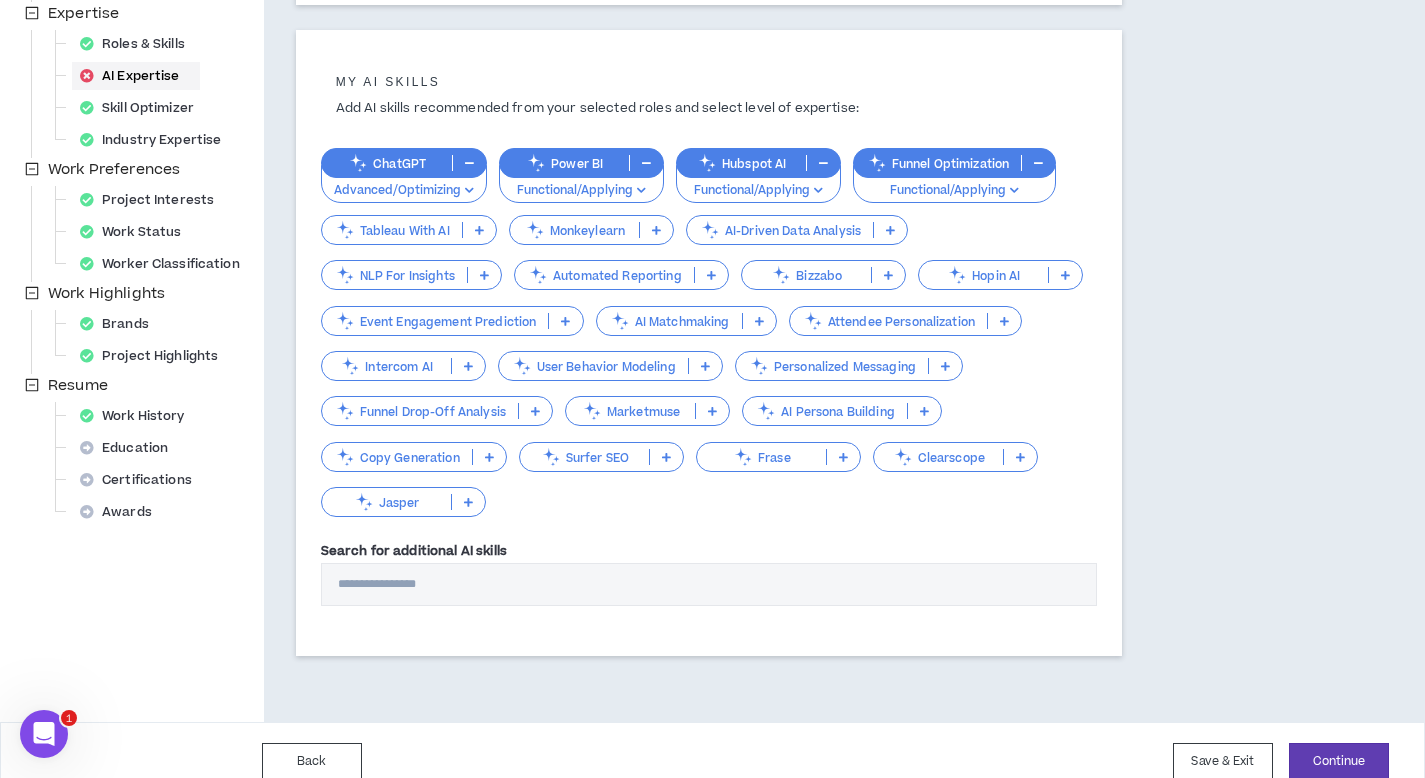scroll, scrollTop: 439, scrollLeft: 0, axis: vertical 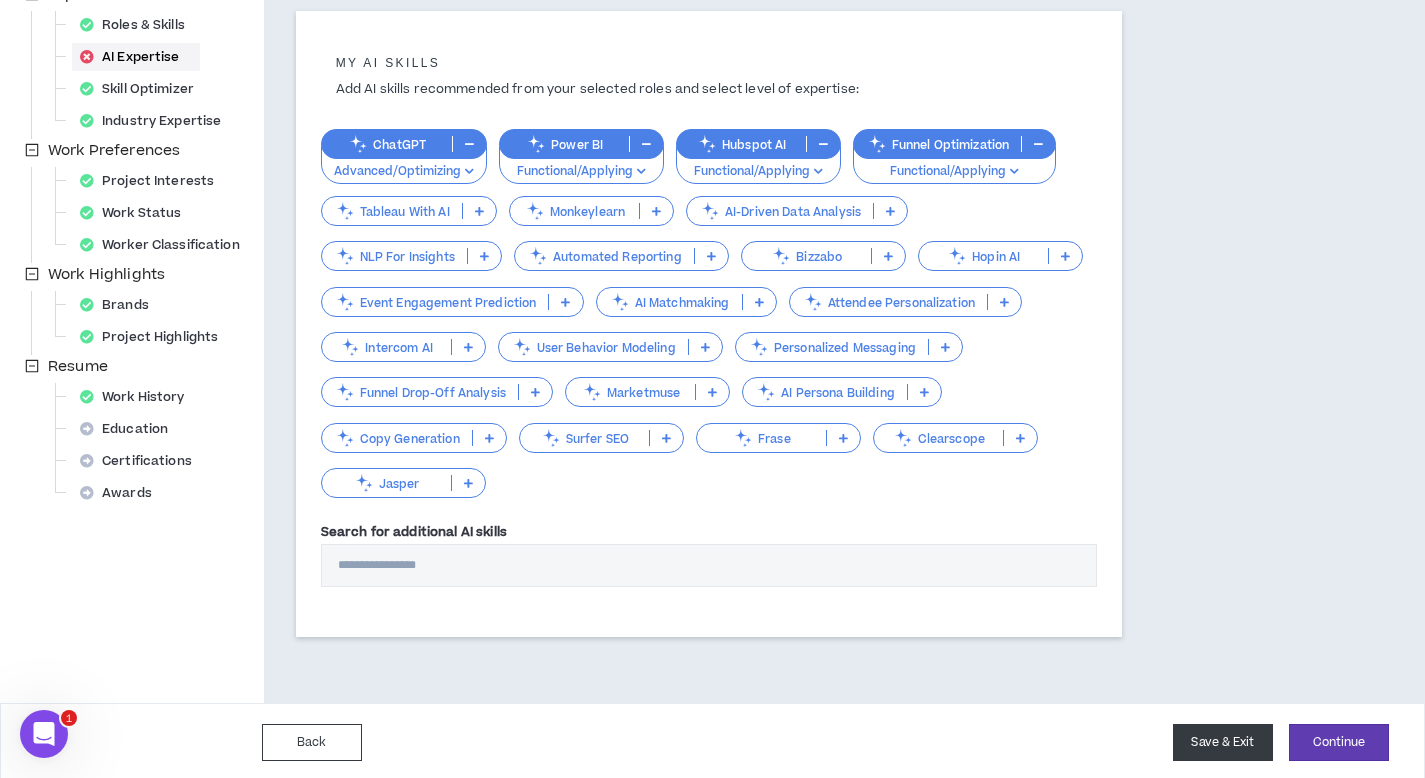 click on "Save & Exit" at bounding box center [1223, 742] 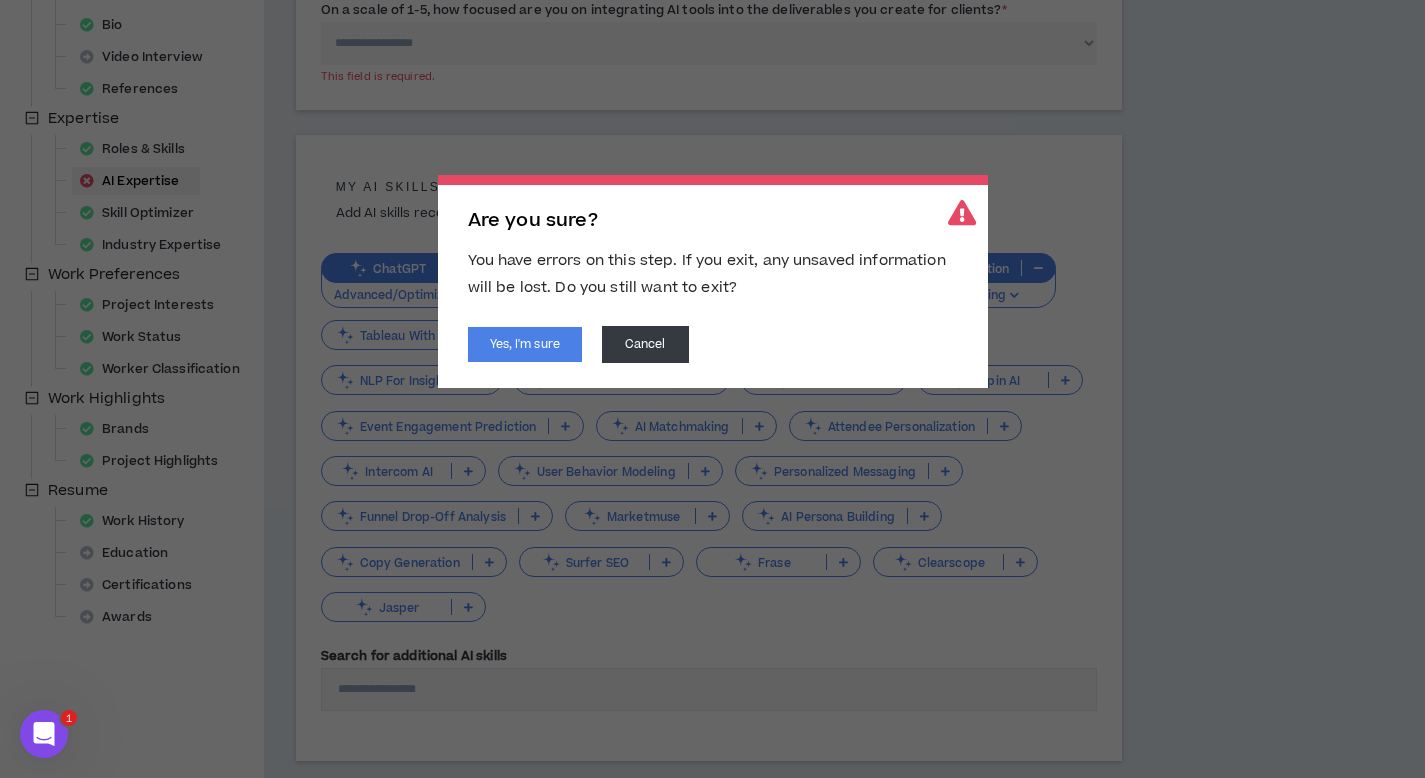 scroll, scrollTop: 314, scrollLeft: 0, axis: vertical 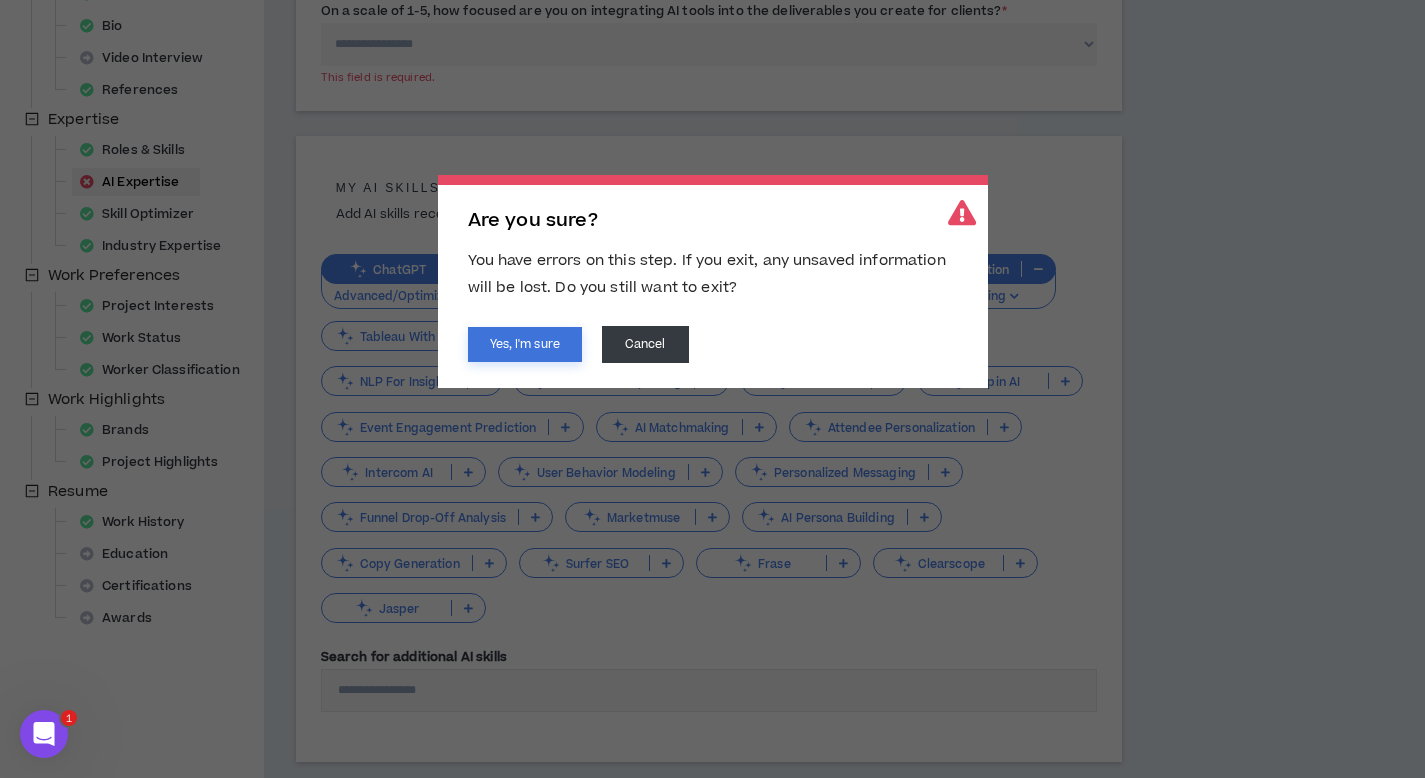 click on "Yes, I'm sure" at bounding box center (525, 344) 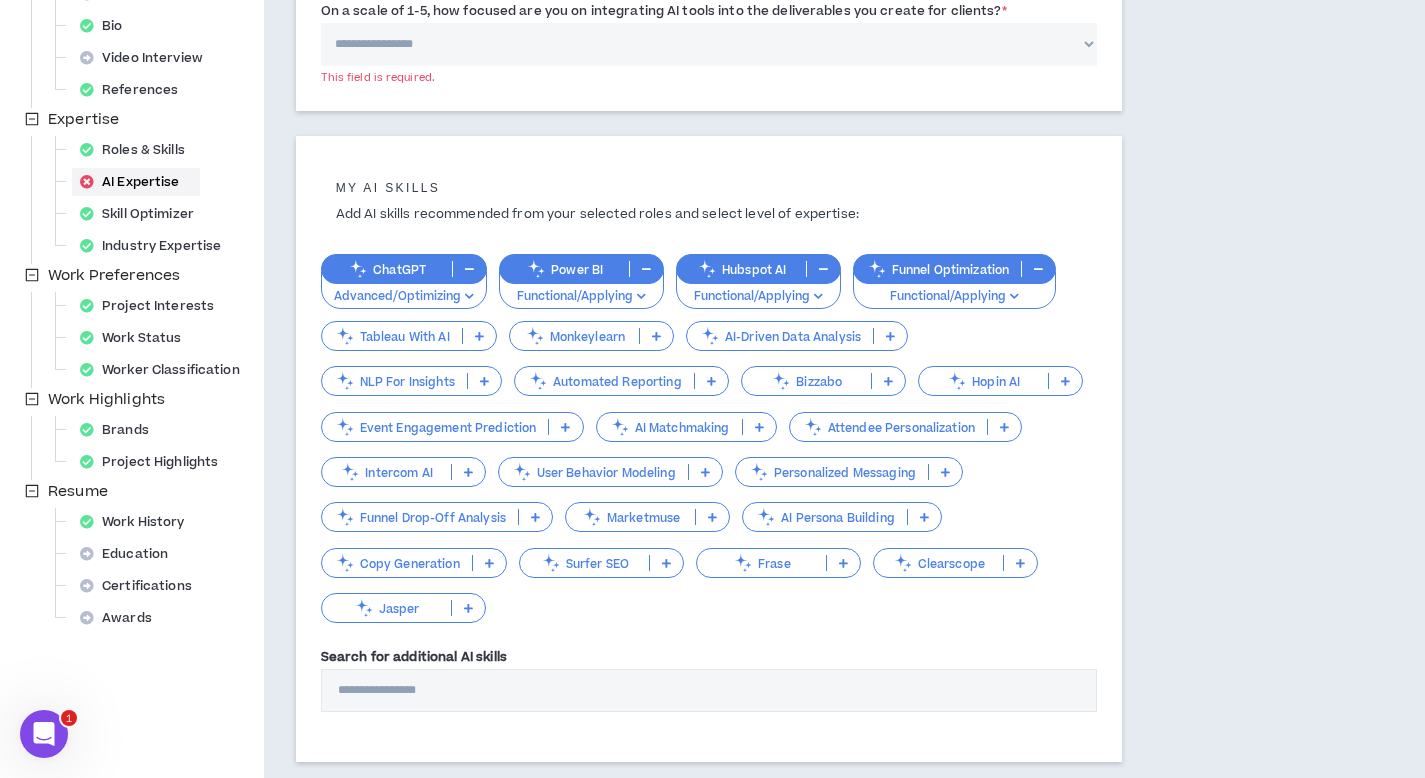 scroll, scrollTop: 0, scrollLeft: 0, axis: both 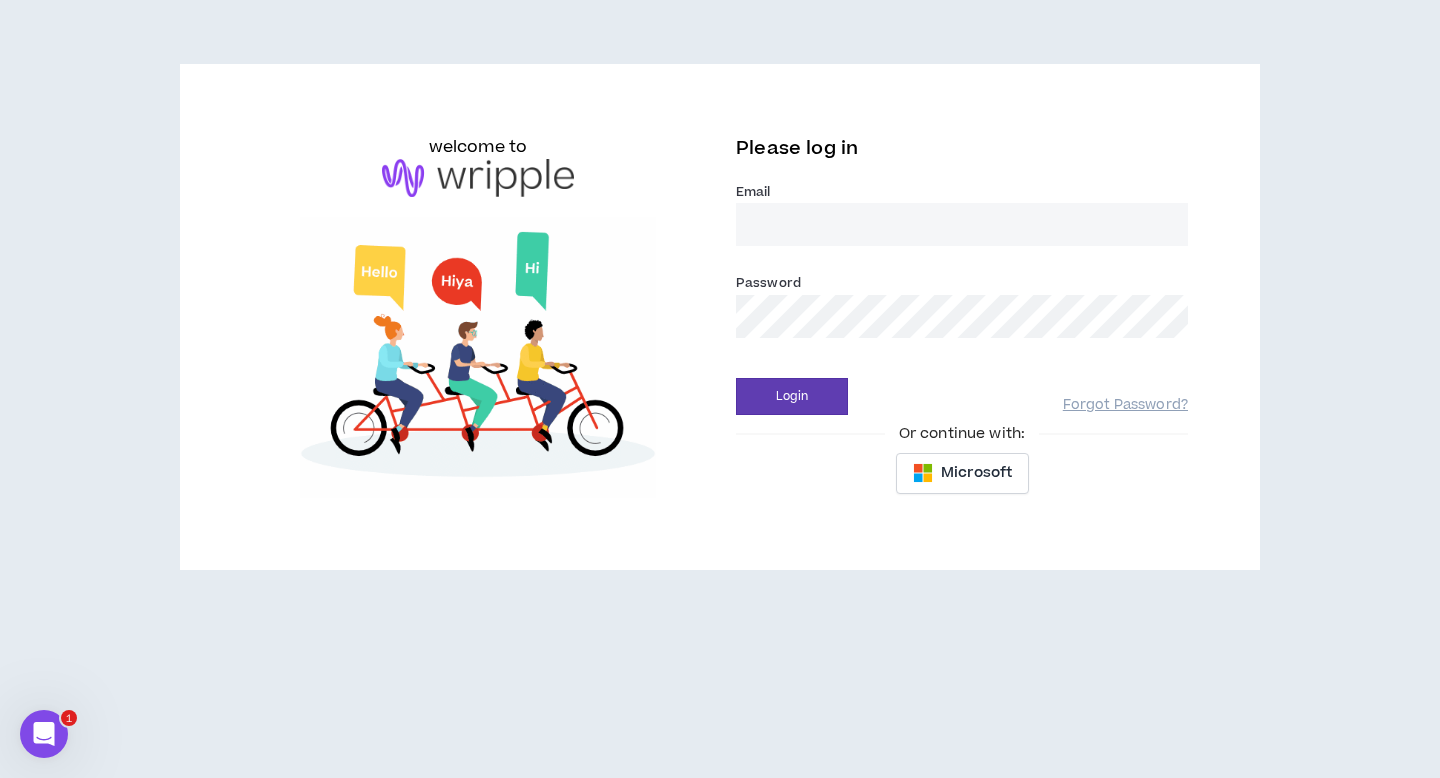 click on "Email  *" at bounding box center (962, 224) 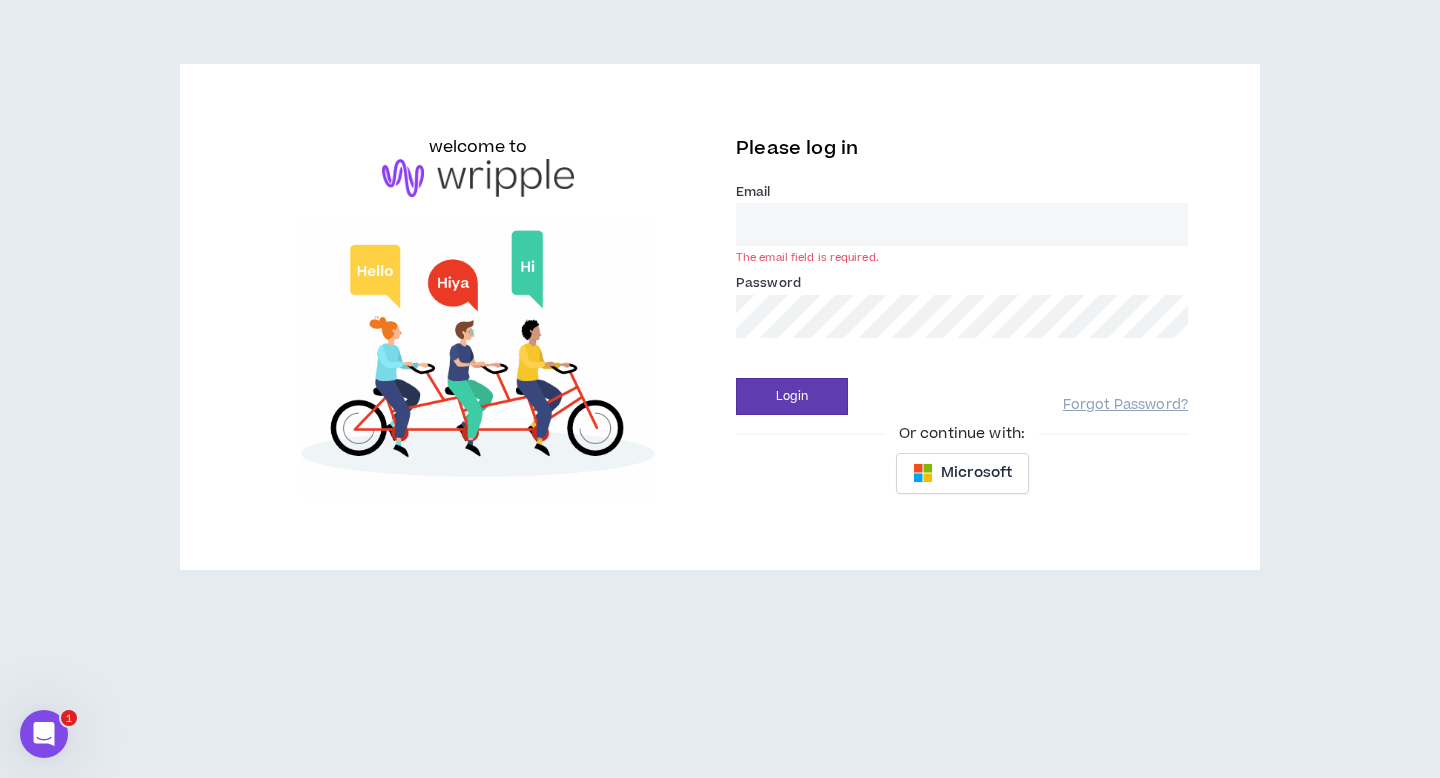 type on "[EMAIL]" 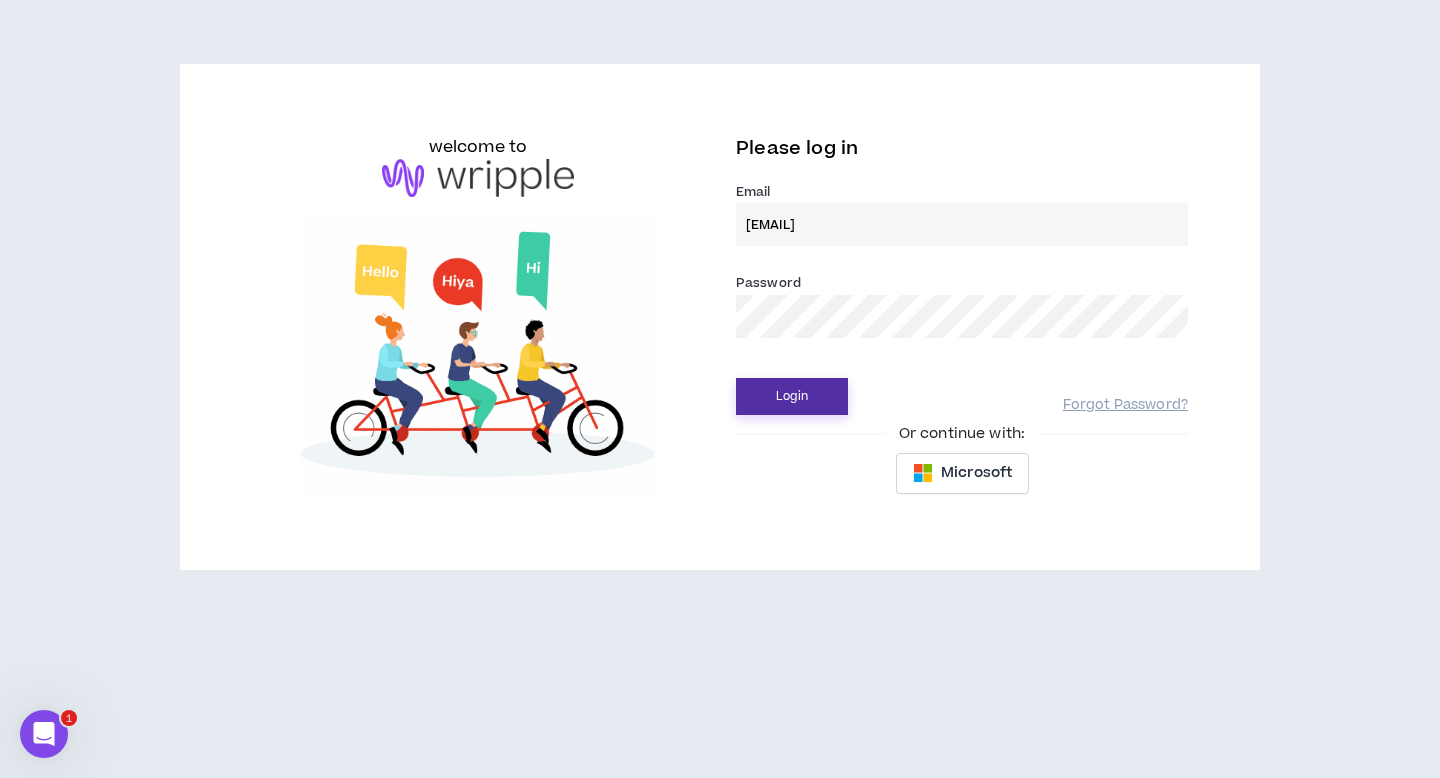 click on "Login" at bounding box center [792, 396] 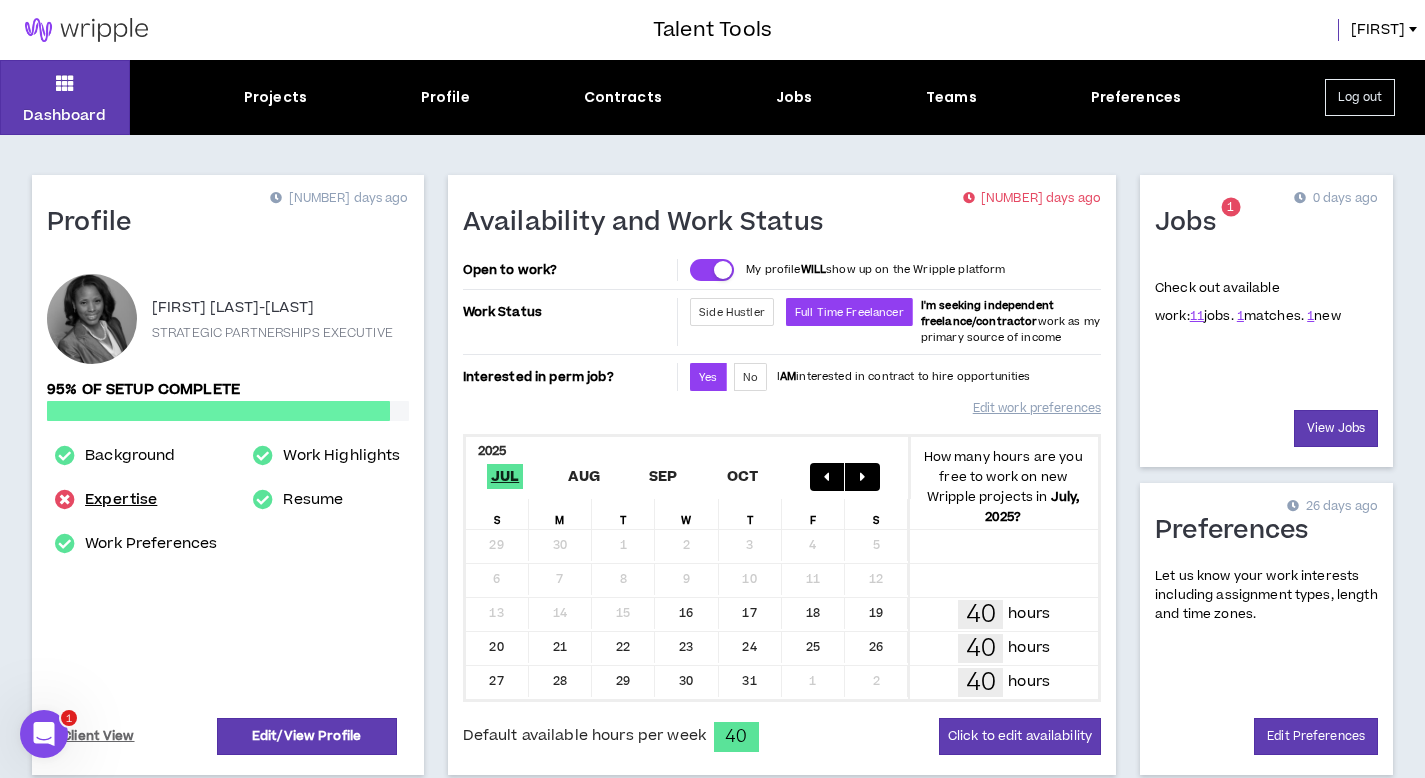 click on "Expertise" at bounding box center (121, 500) 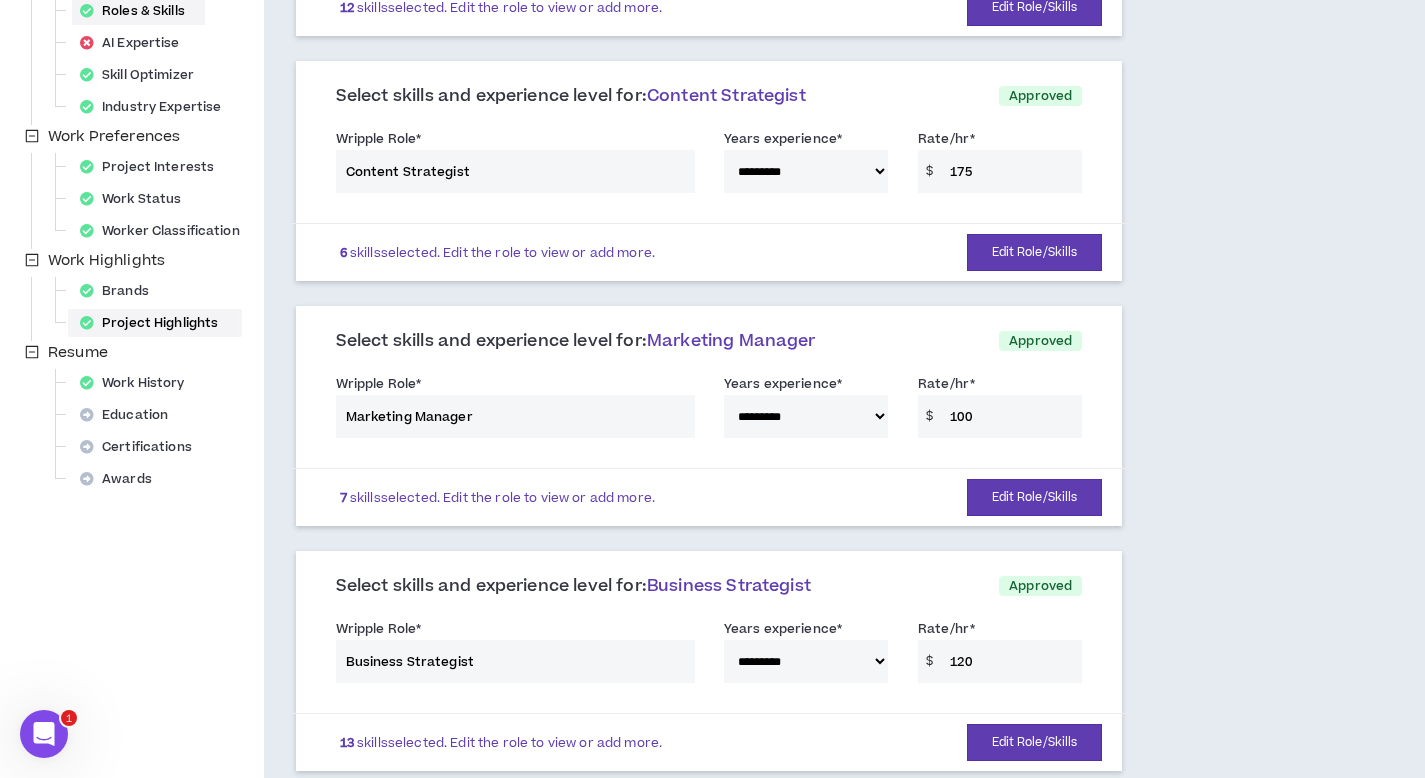 scroll, scrollTop: 438, scrollLeft: 0, axis: vertical 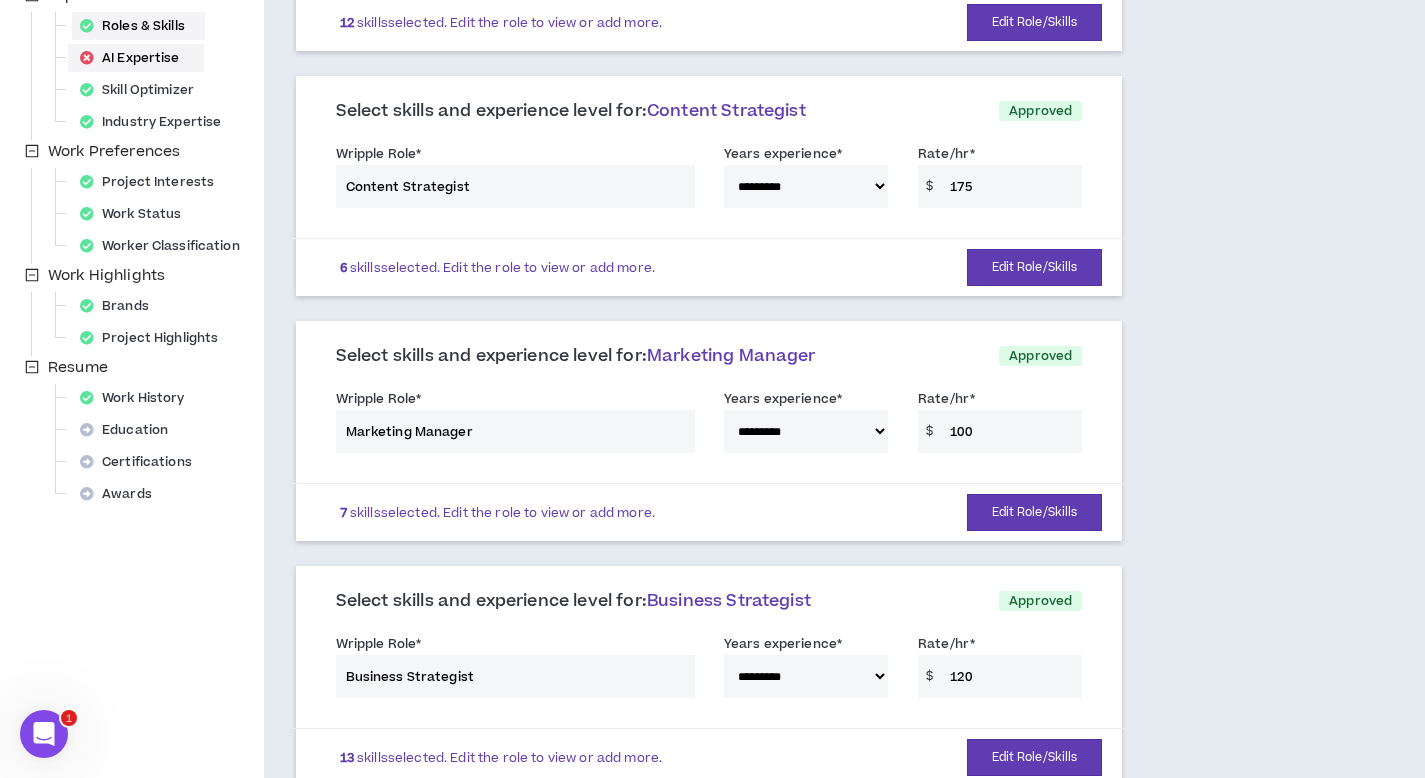 click on "AI Expertise" at bounding box center (136, 58) 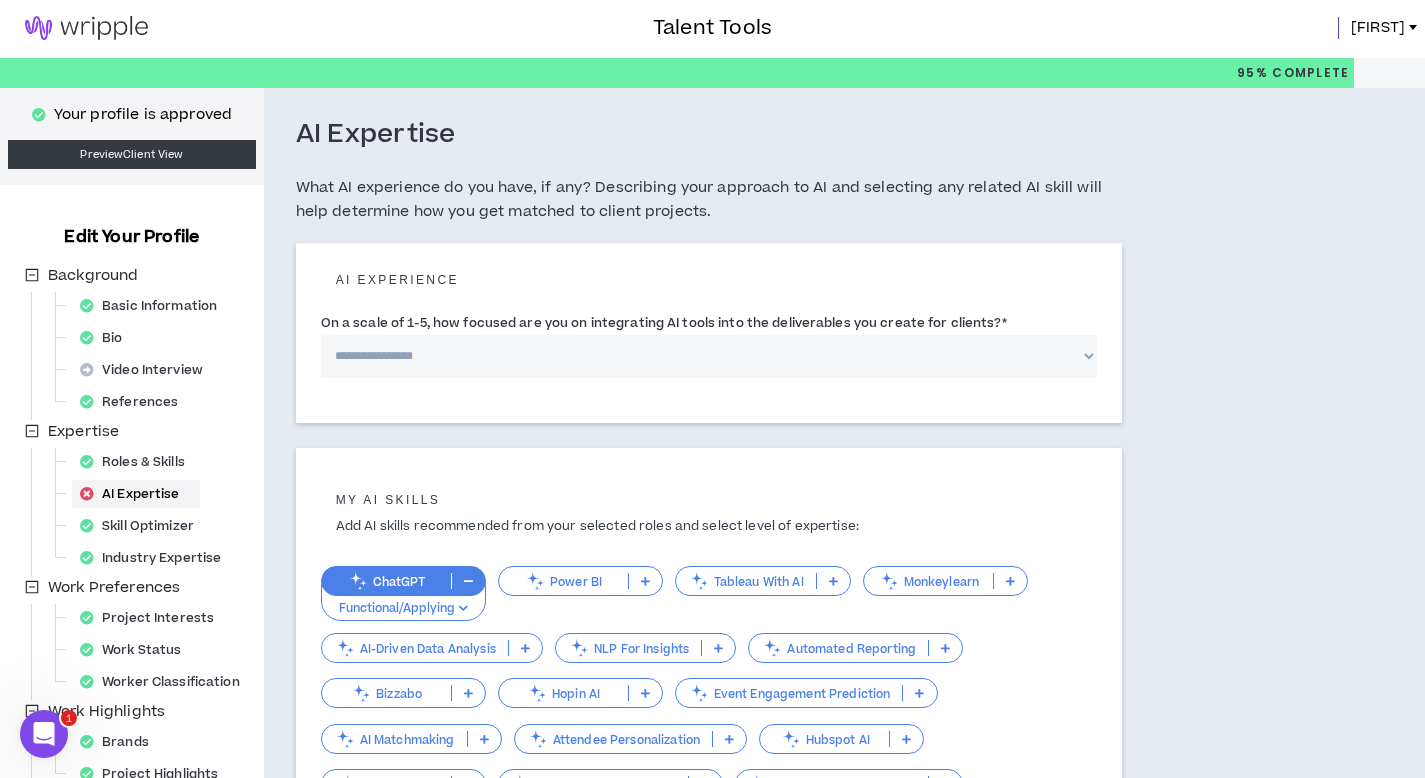 scroll, scrollTop: 0, scrollLeft: 0, axis: both 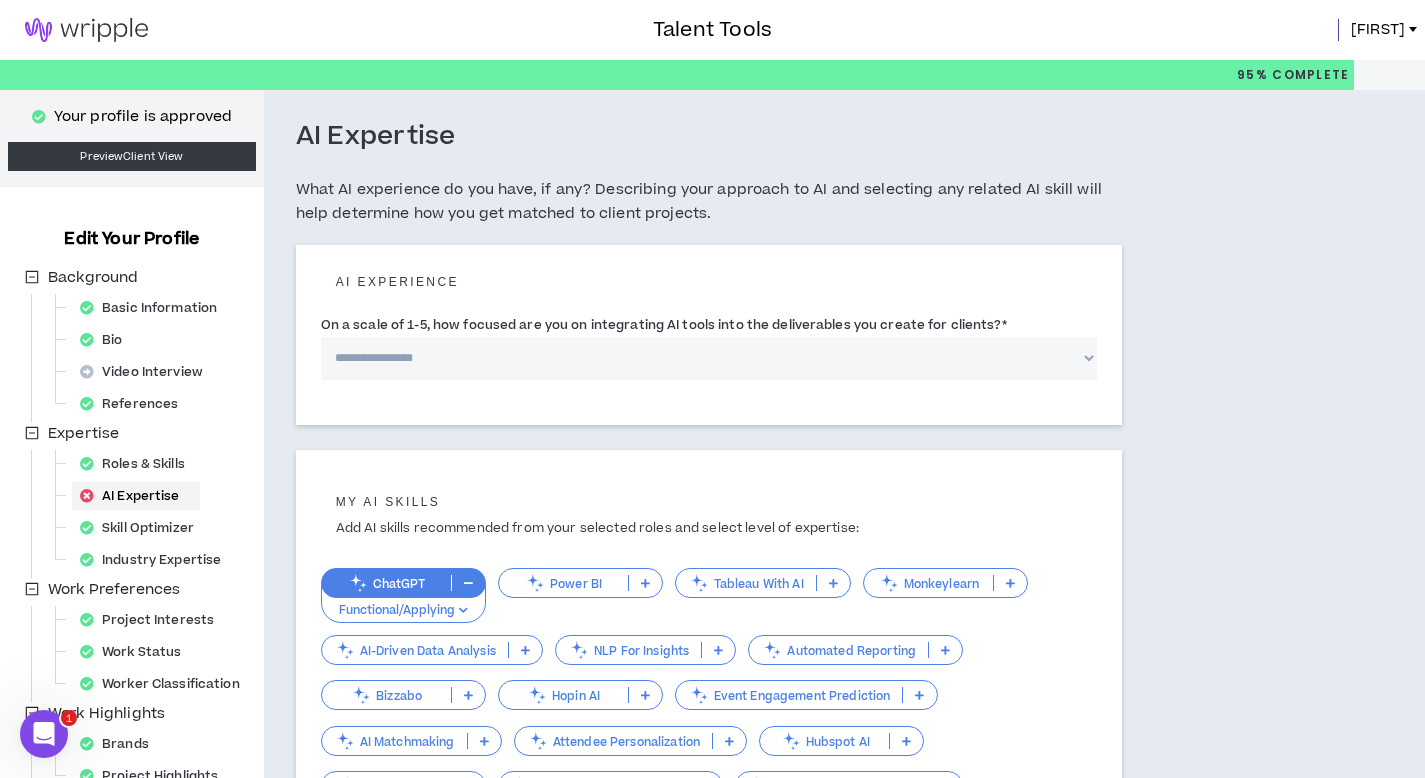 click on "Functional/Applying" at bounding box center [403, 611] 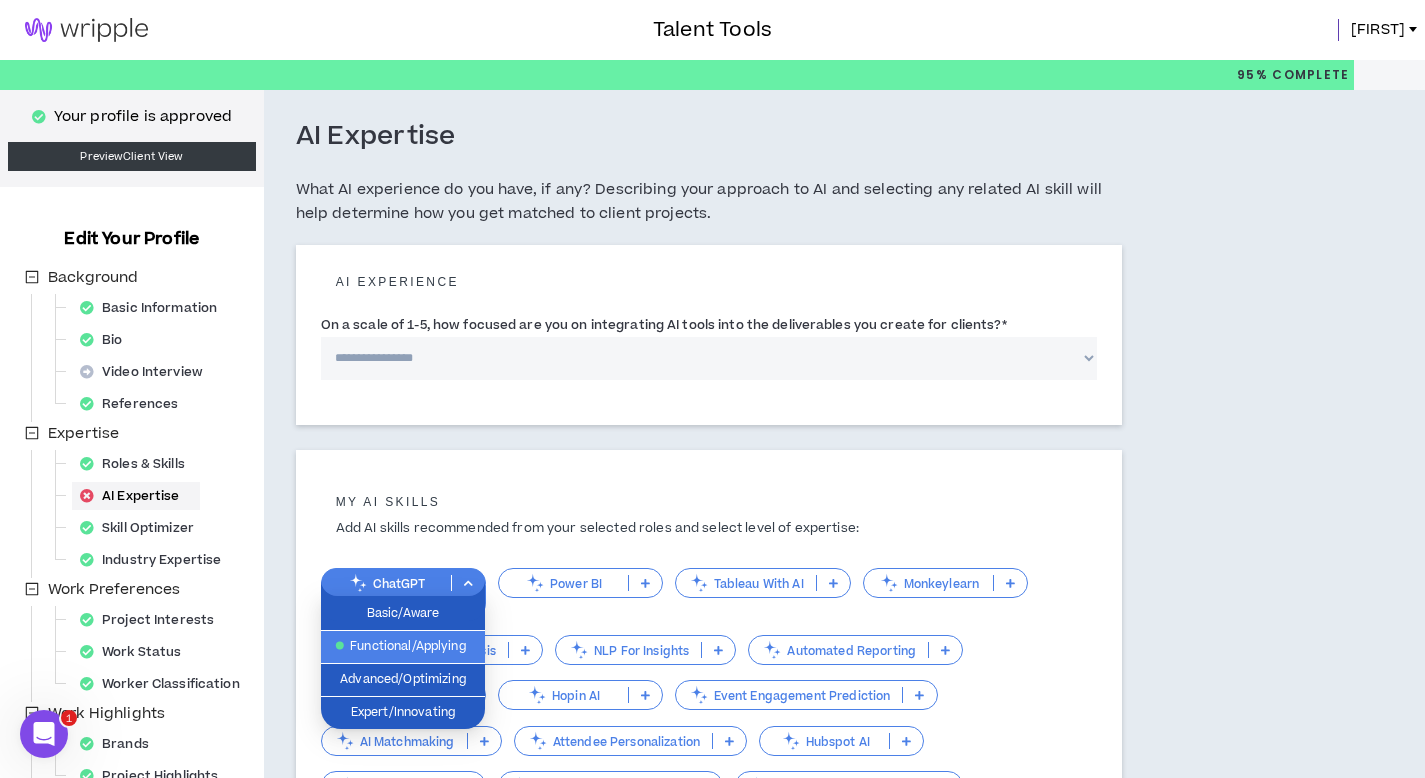 click on "Functional/Applying" at bounding box center [403, 647] 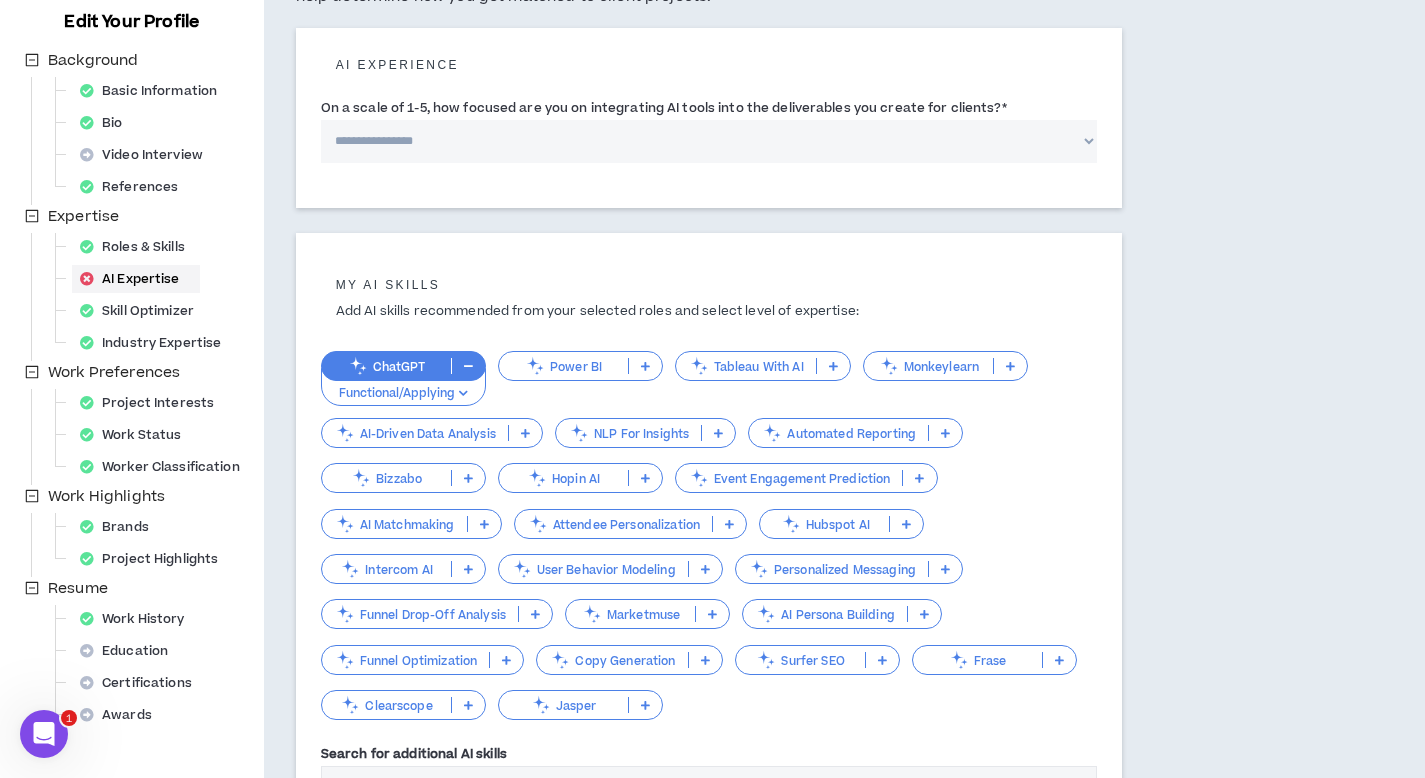 scroll, scrollTop: 218, scrollLeft: 0, axis: vertical 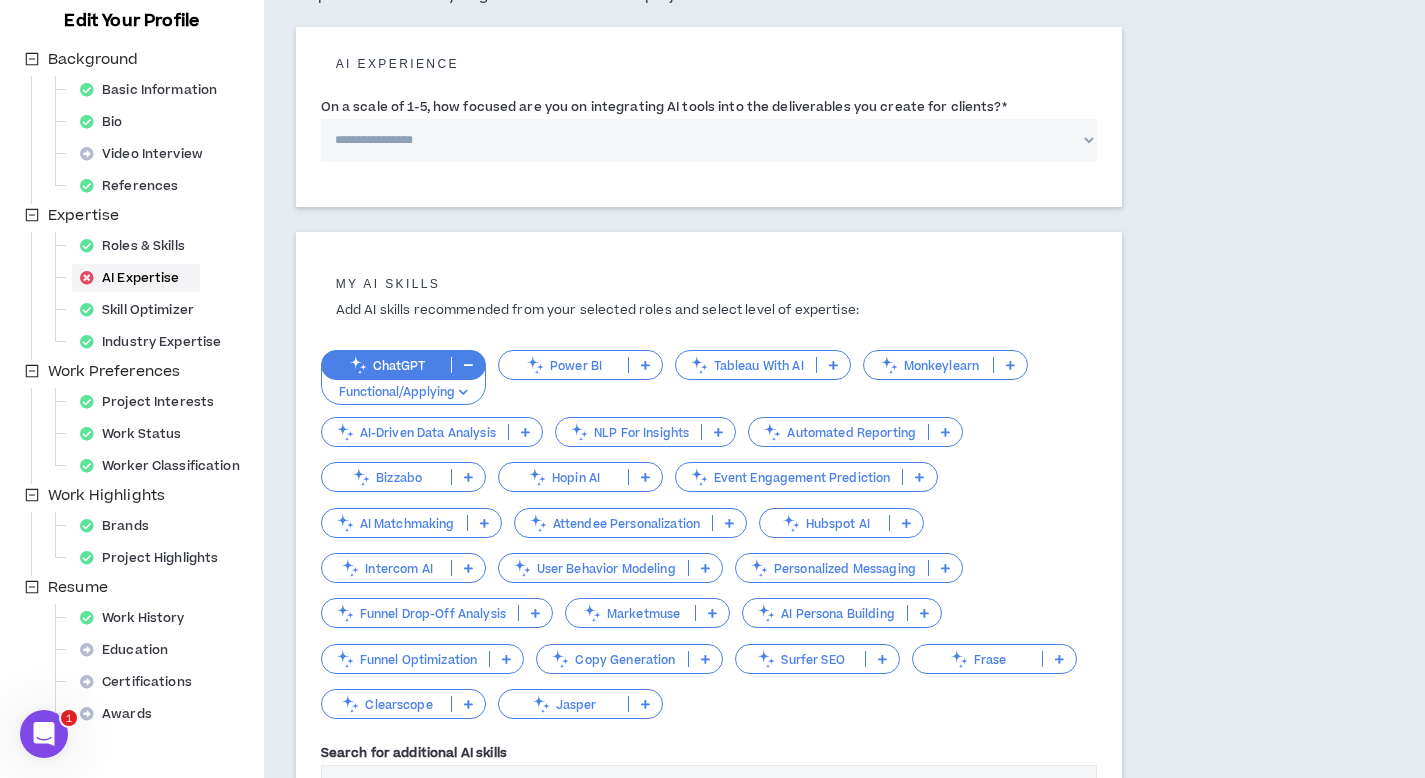 click on "Hubspot AI" at bounding box center (824, 523) 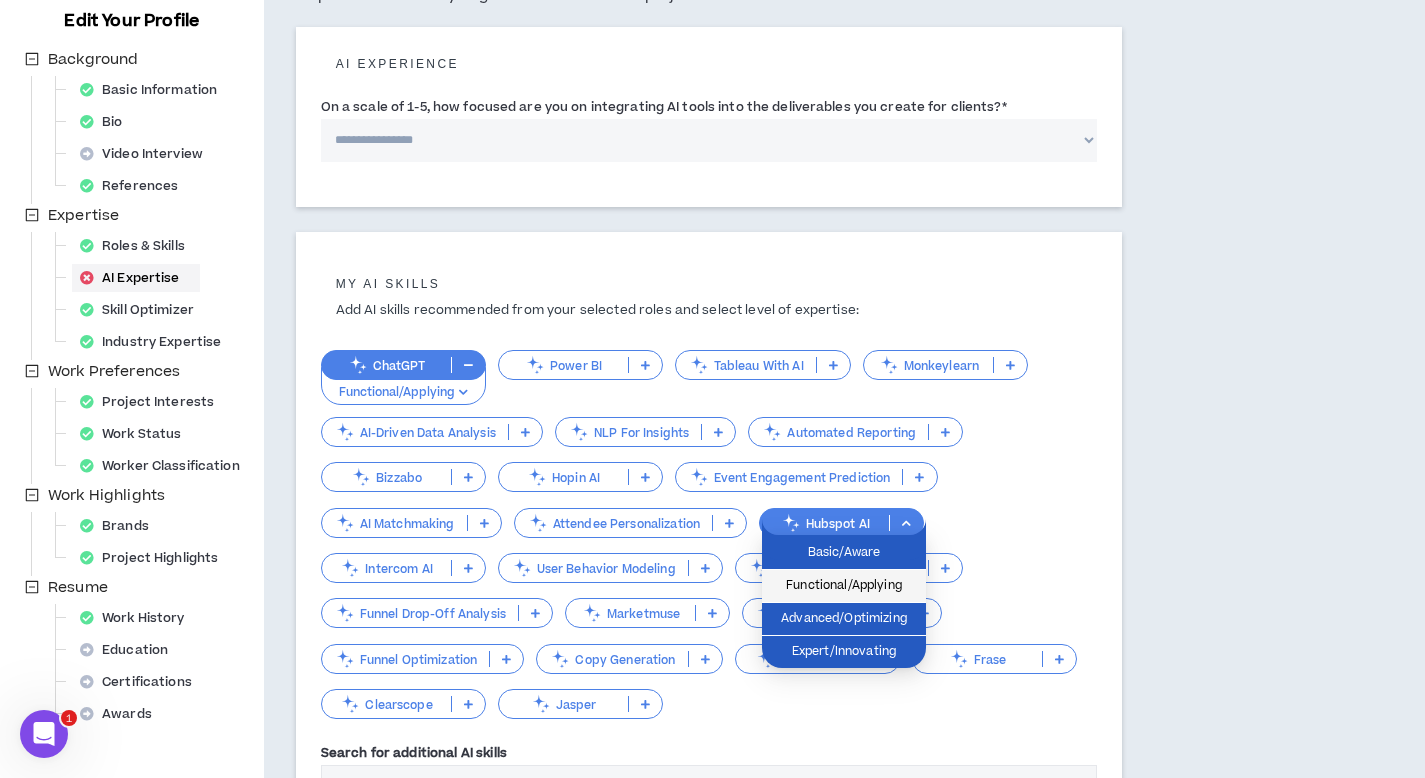 click on "Functional/Applying" at bounding box center [844, 586] 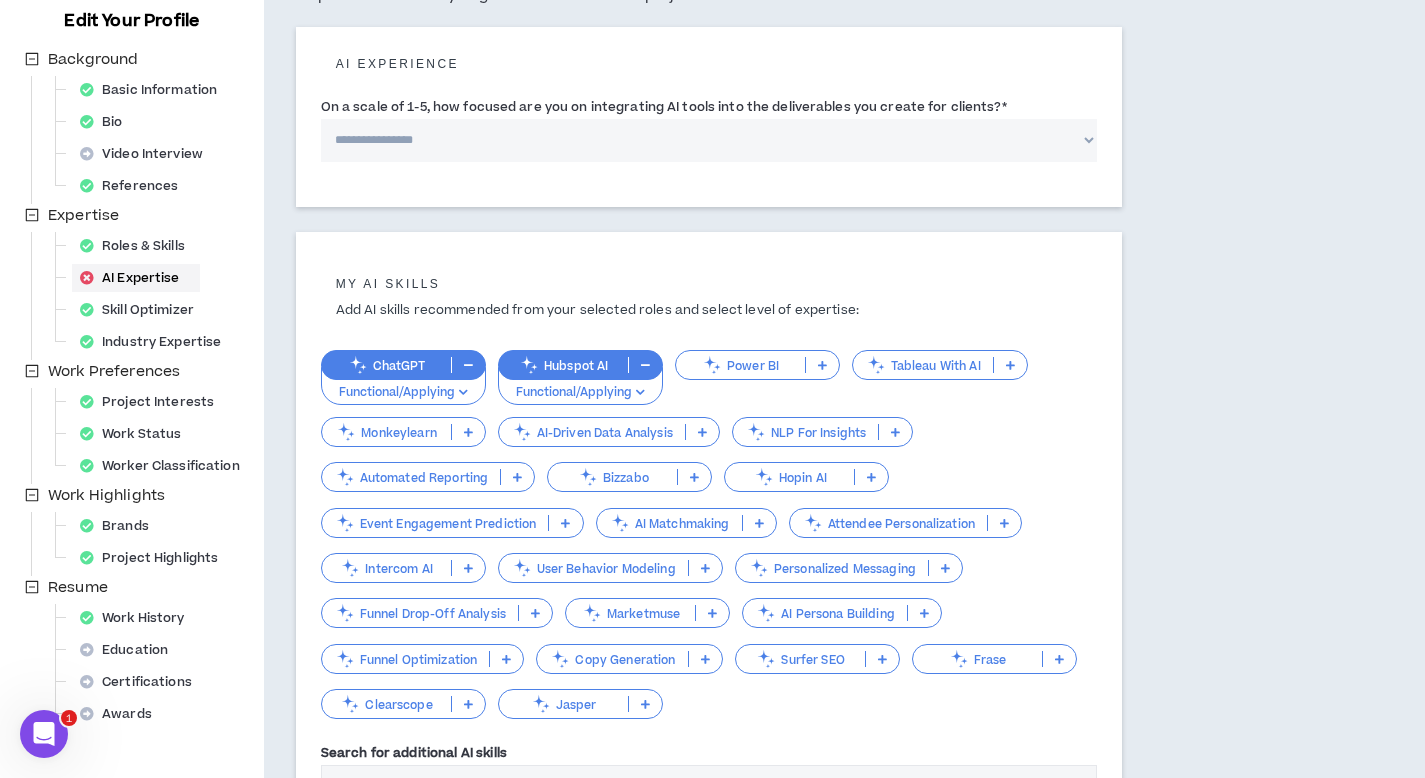 click on "Power BI" at bounding box center [757, 365] 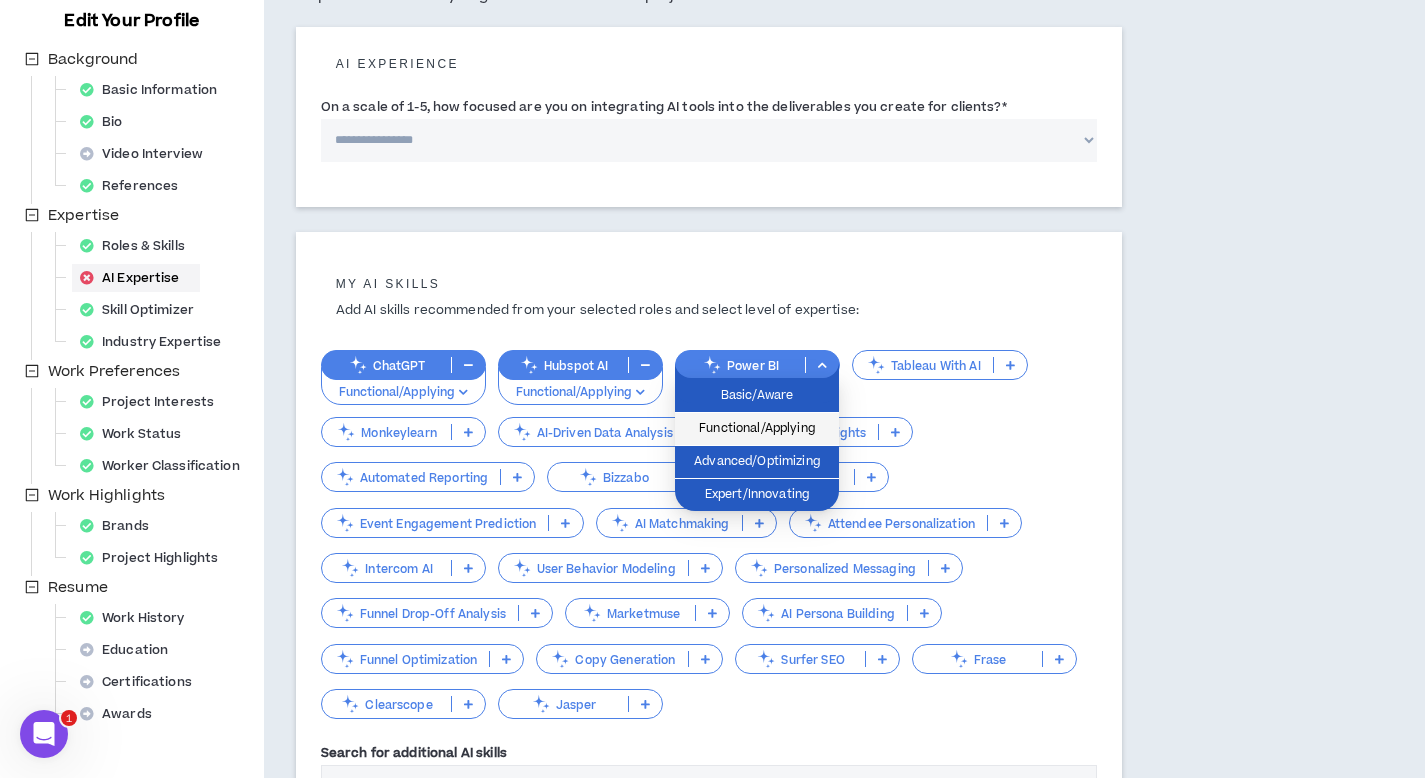 click on "Functional/Applying" at bounding box center [757, 429] 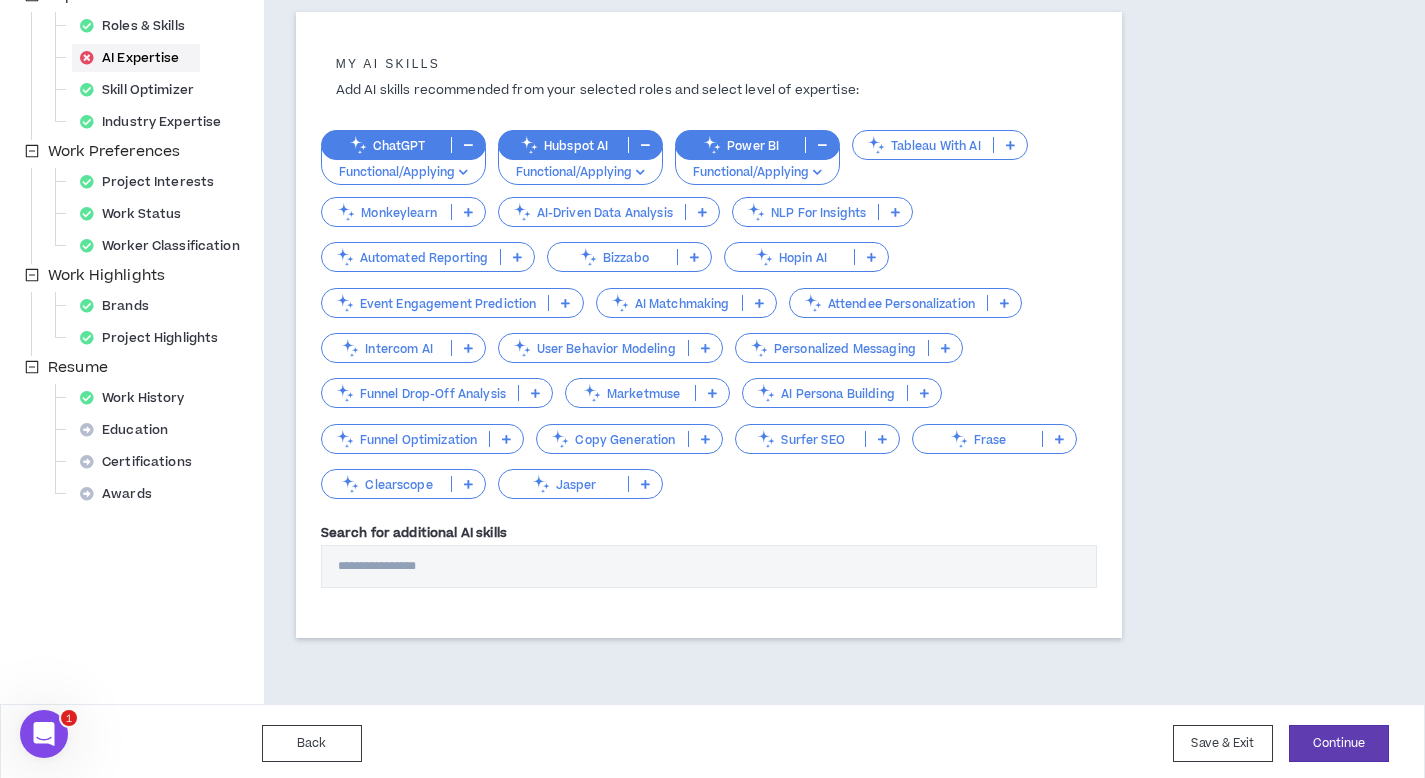 scroll, scrollTop: 439, scrollLeft: 0, axis: vertical 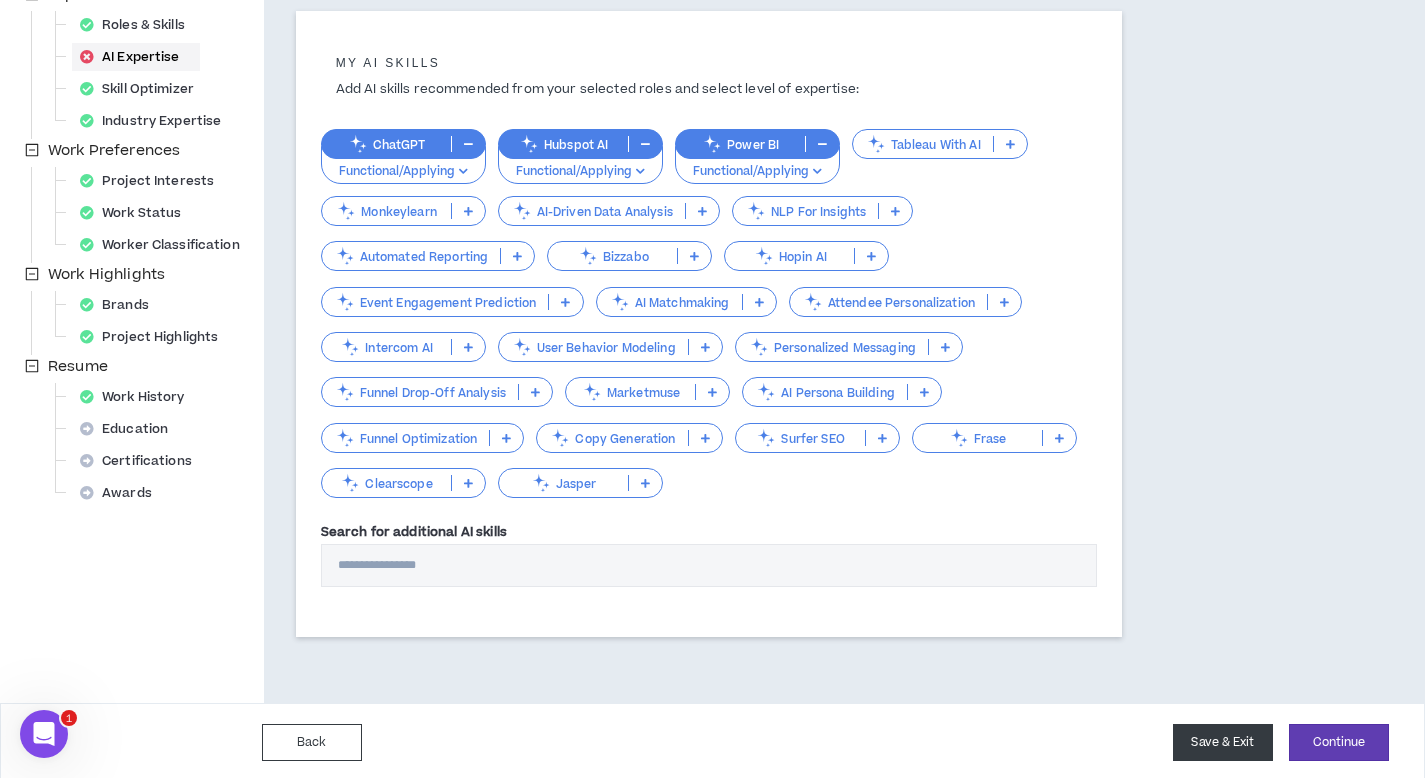 click on "Save & Exit" at bounding box center (1223, 742) 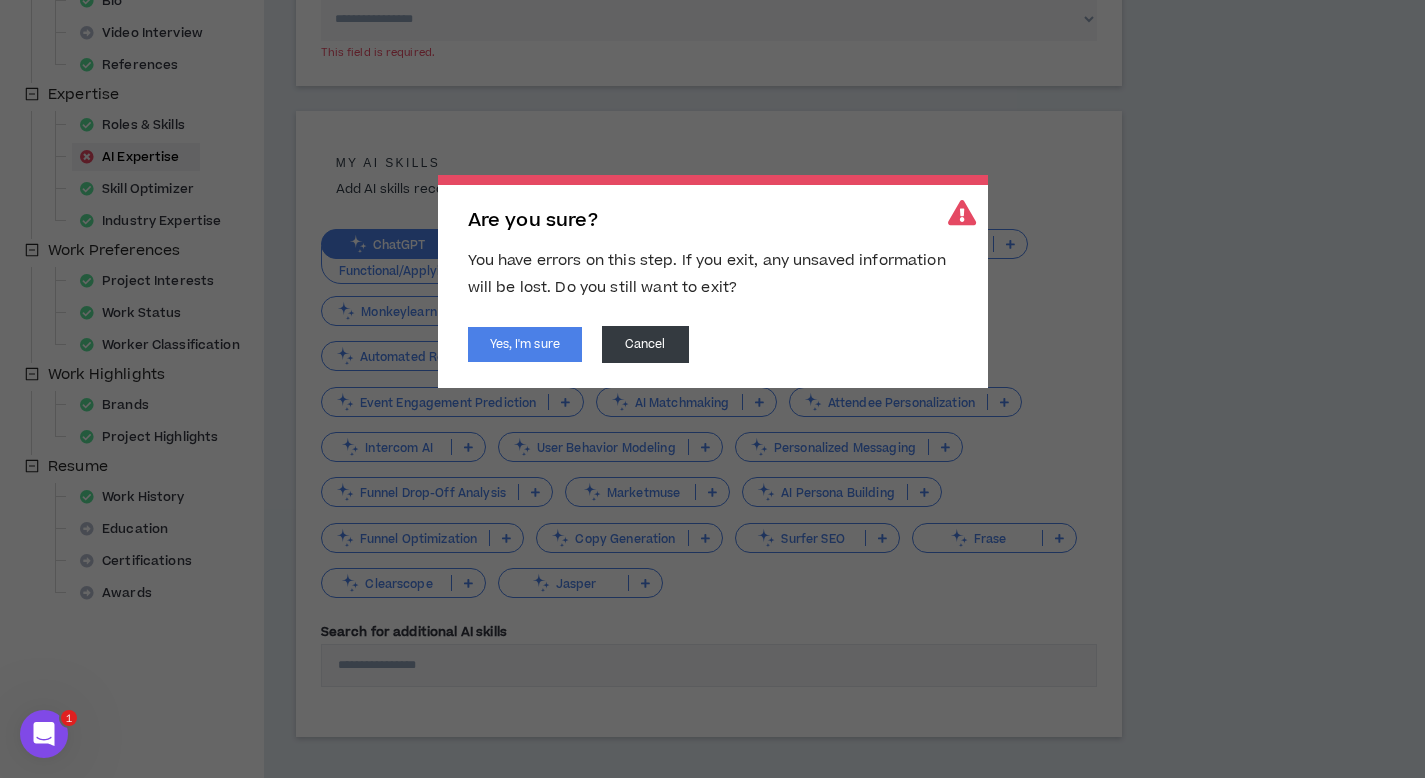 scroll, scrollTop: 314, scrollLeft: 0, axis: vertical 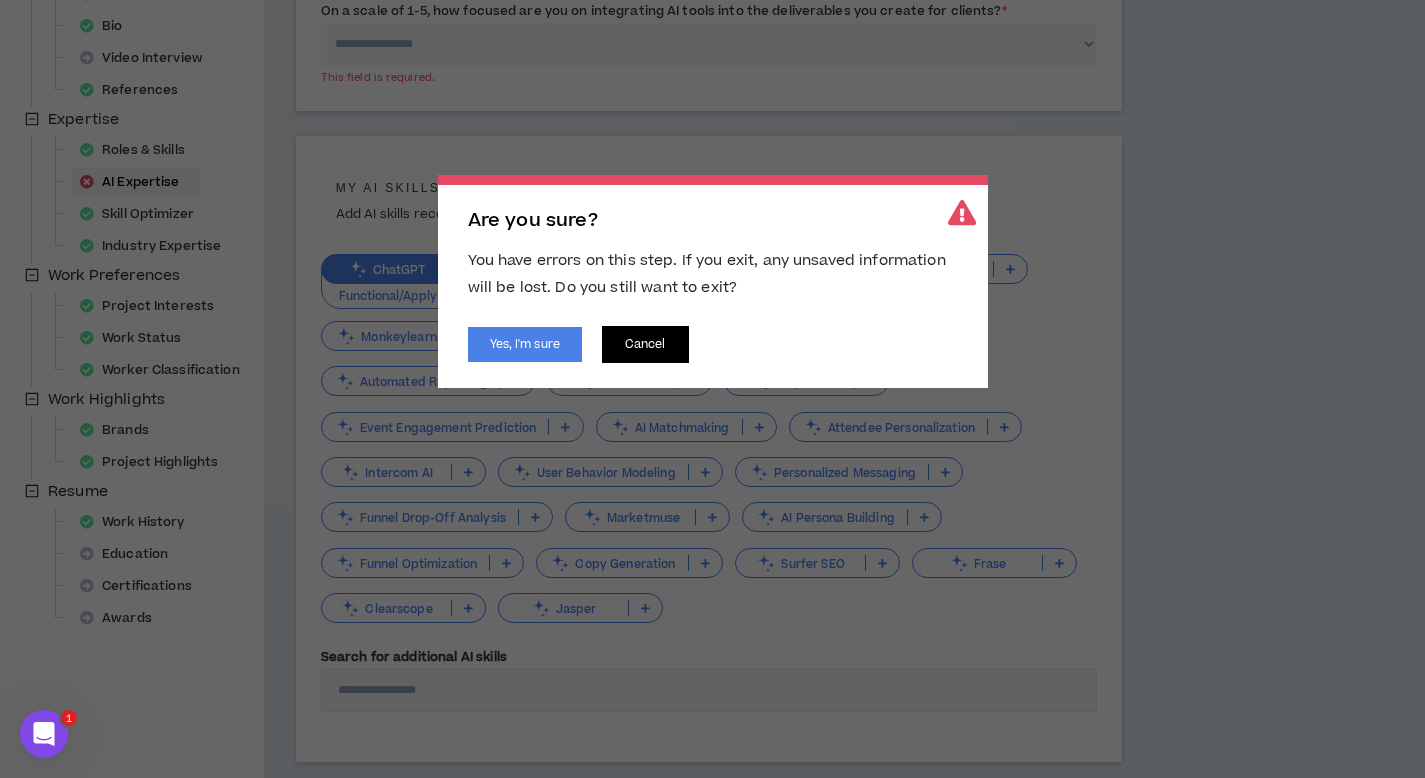 click on "Cancel" at bounding box center [645, 344] 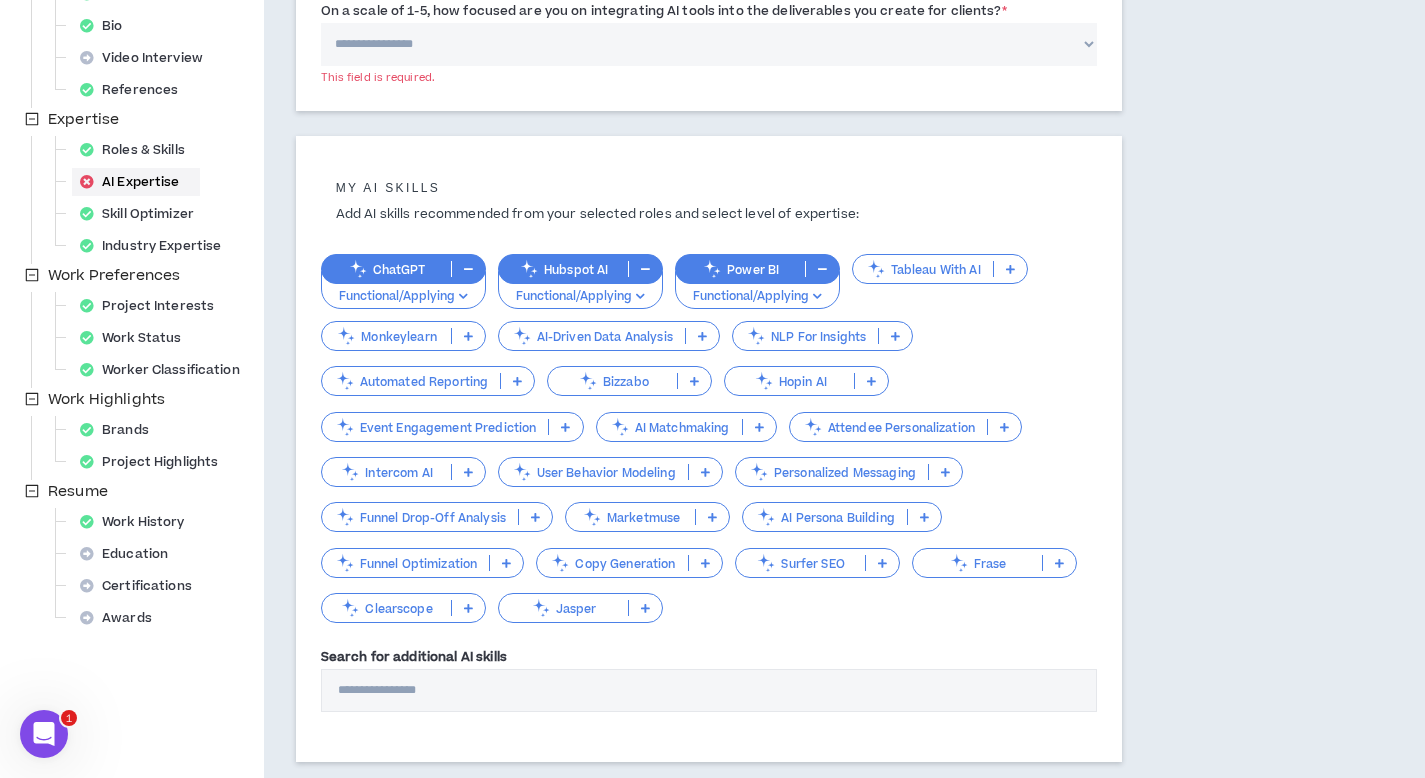 scroll, scrollTop: 439, scrollLeft: 0, axis: vertical 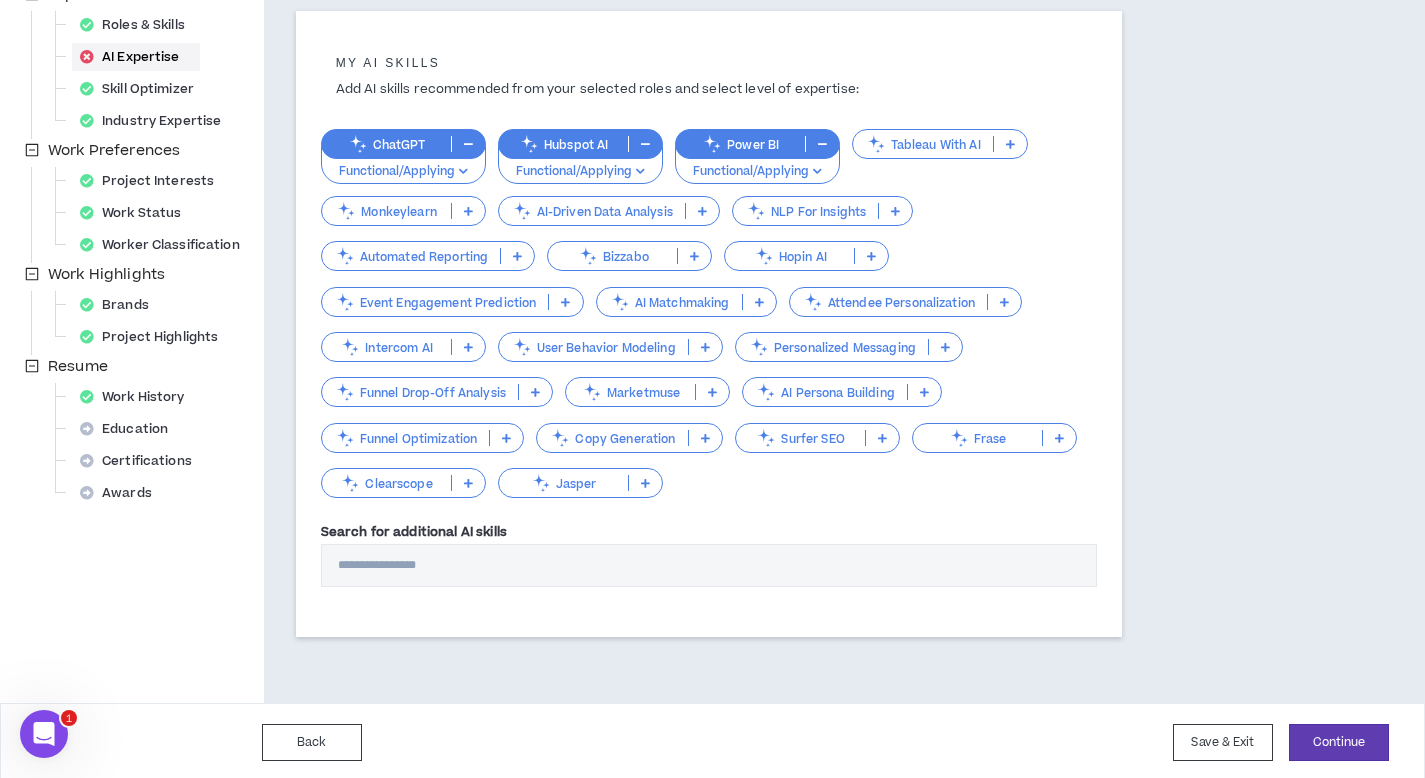 click on "Functional/Applying" at bounding box center [757, 172] 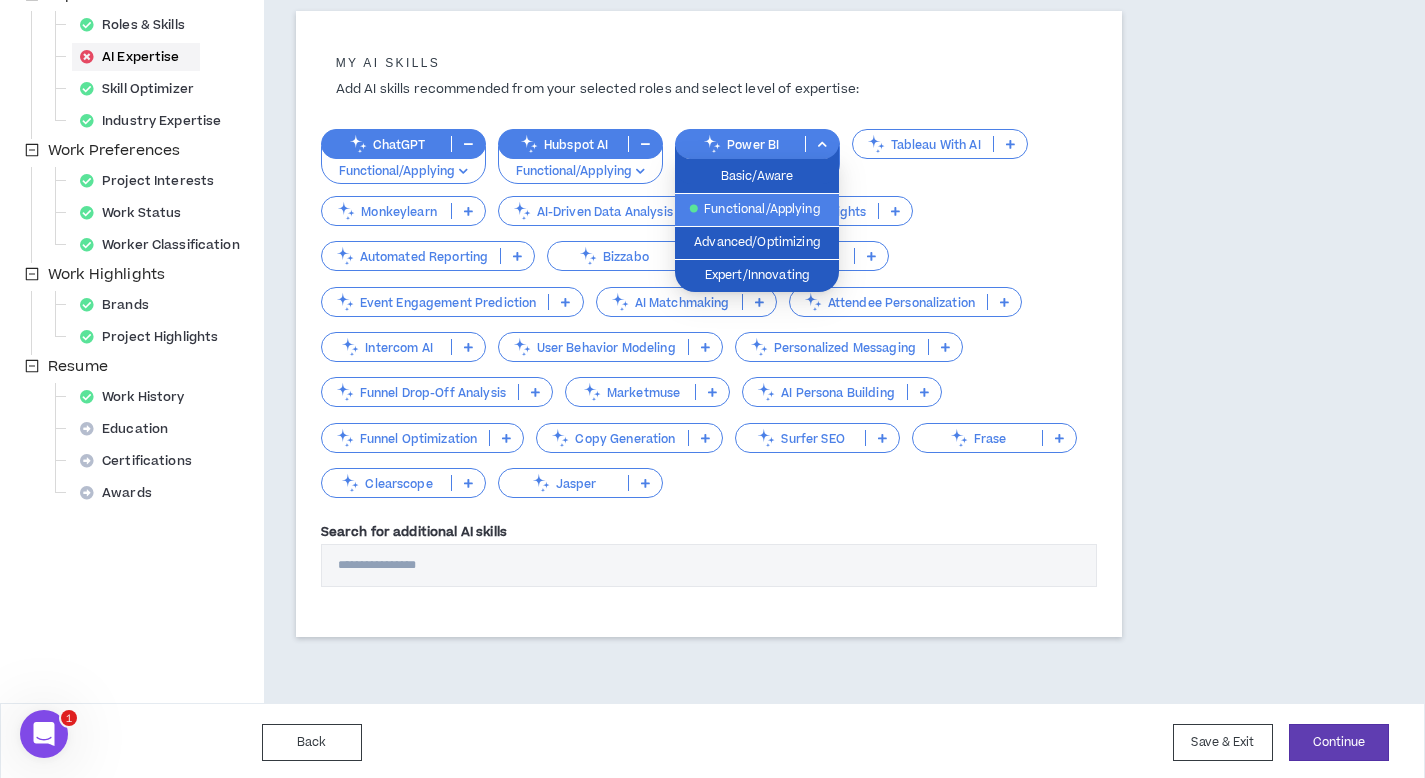 click on "Functional/Applying" at bounding box center (757, 210) 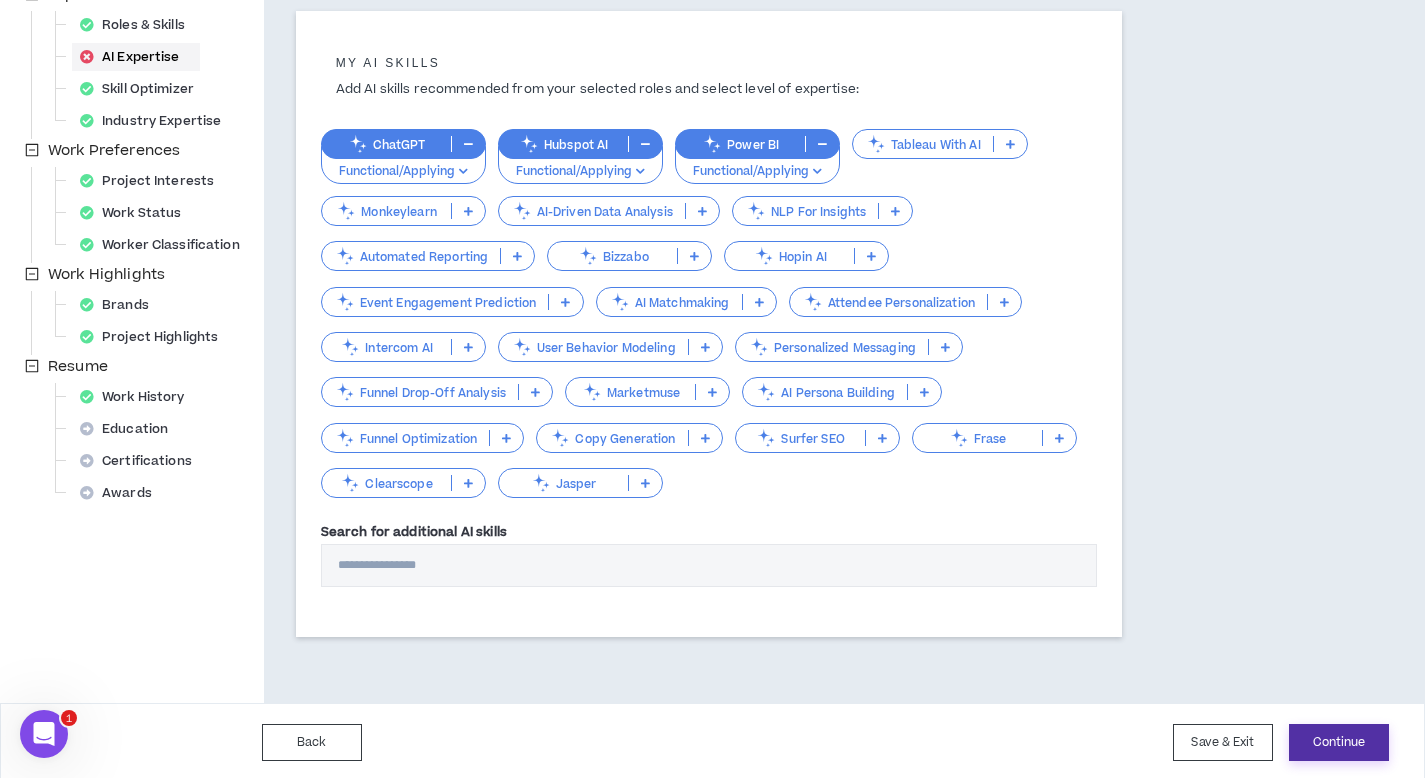 click on "Continue" at bounding box center (1339, 742) 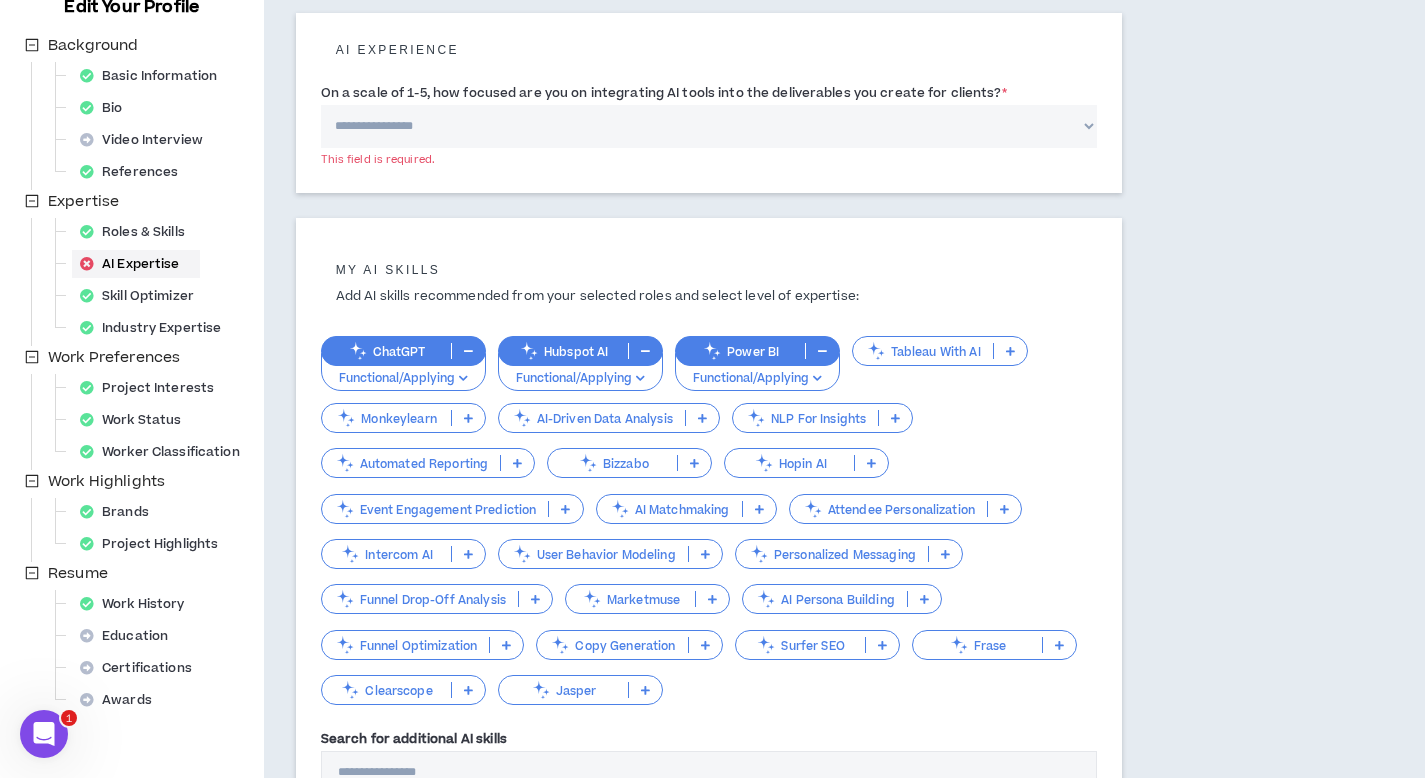 scroll, scrollTop: 0, scrollLeft: 0, axis: both 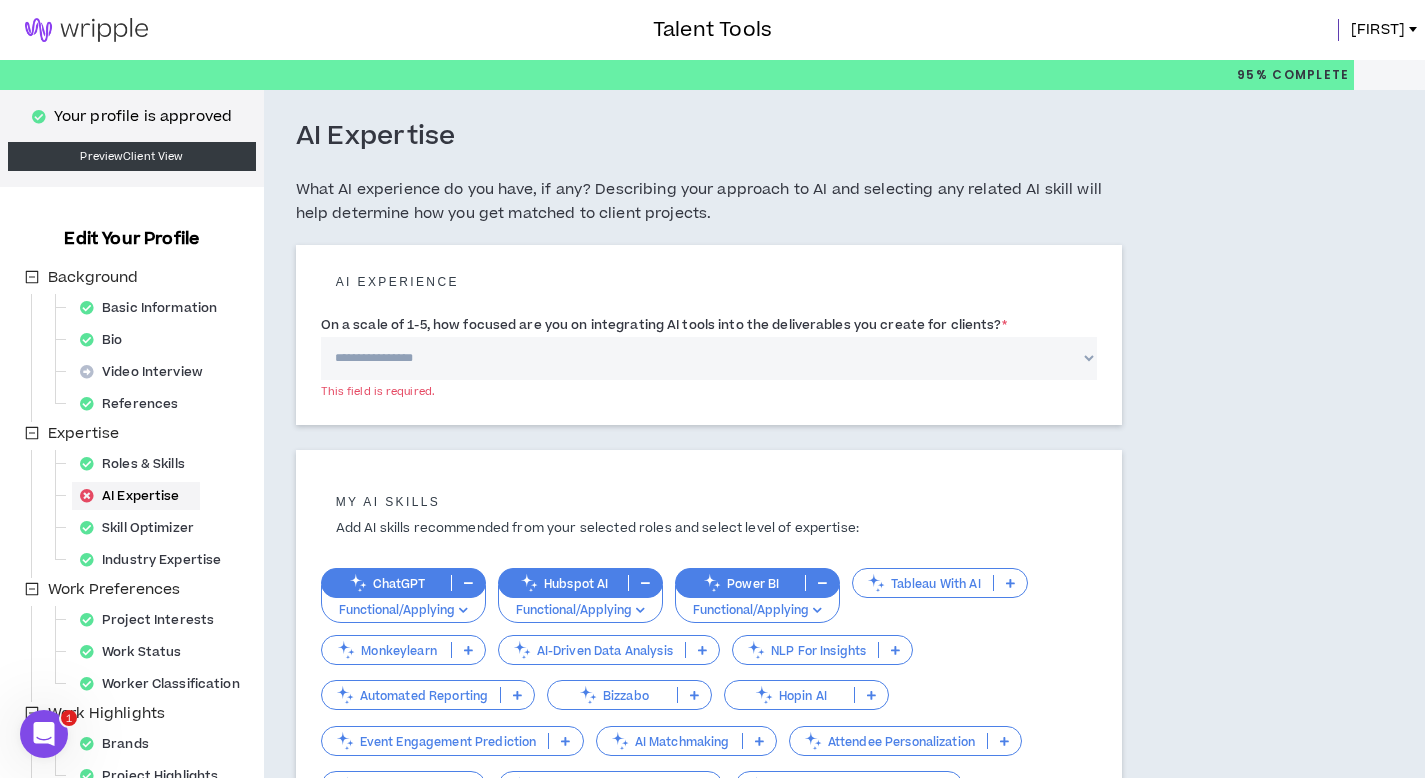 click on "**********" at bounding box center [709, 358] 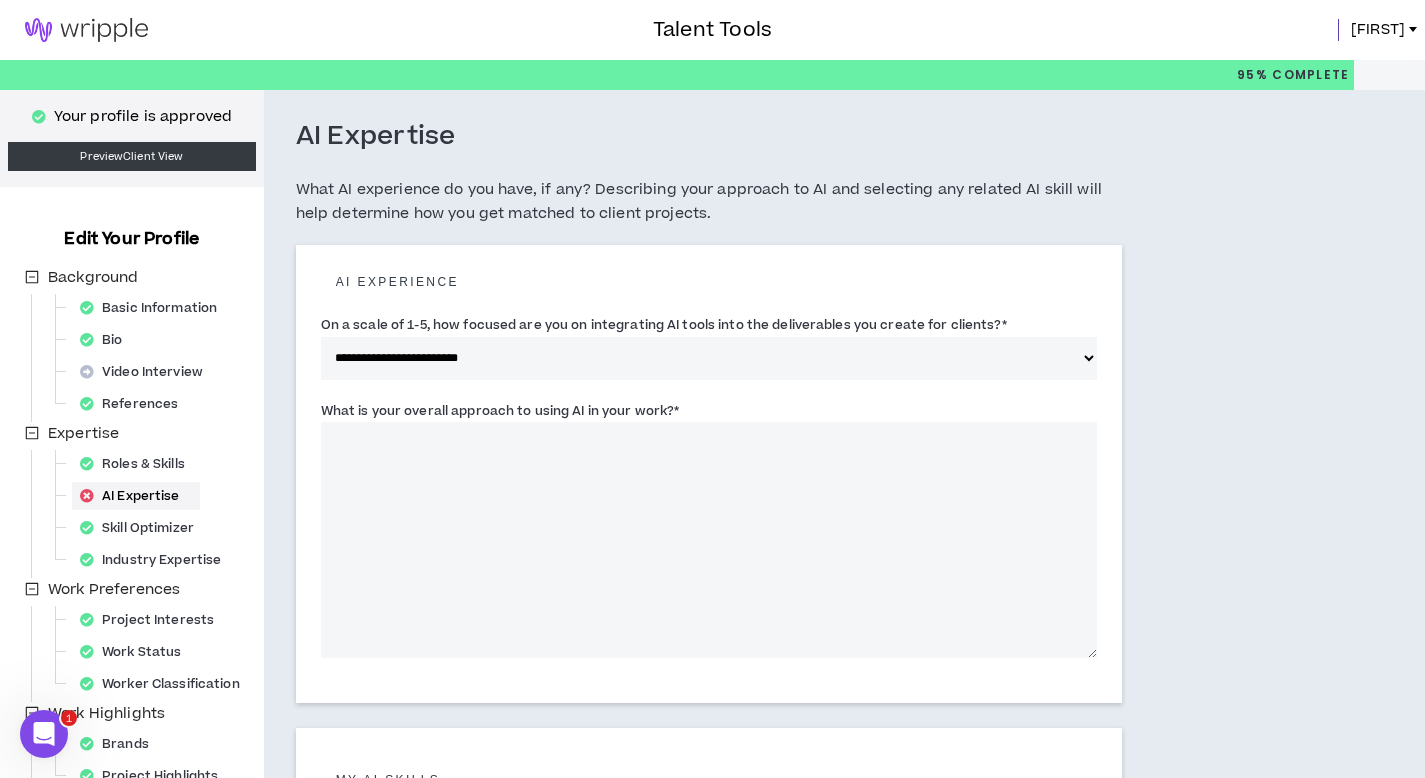 click on "What is your overall approach to using AI in your work?  *" at bounding box center (500, 411) 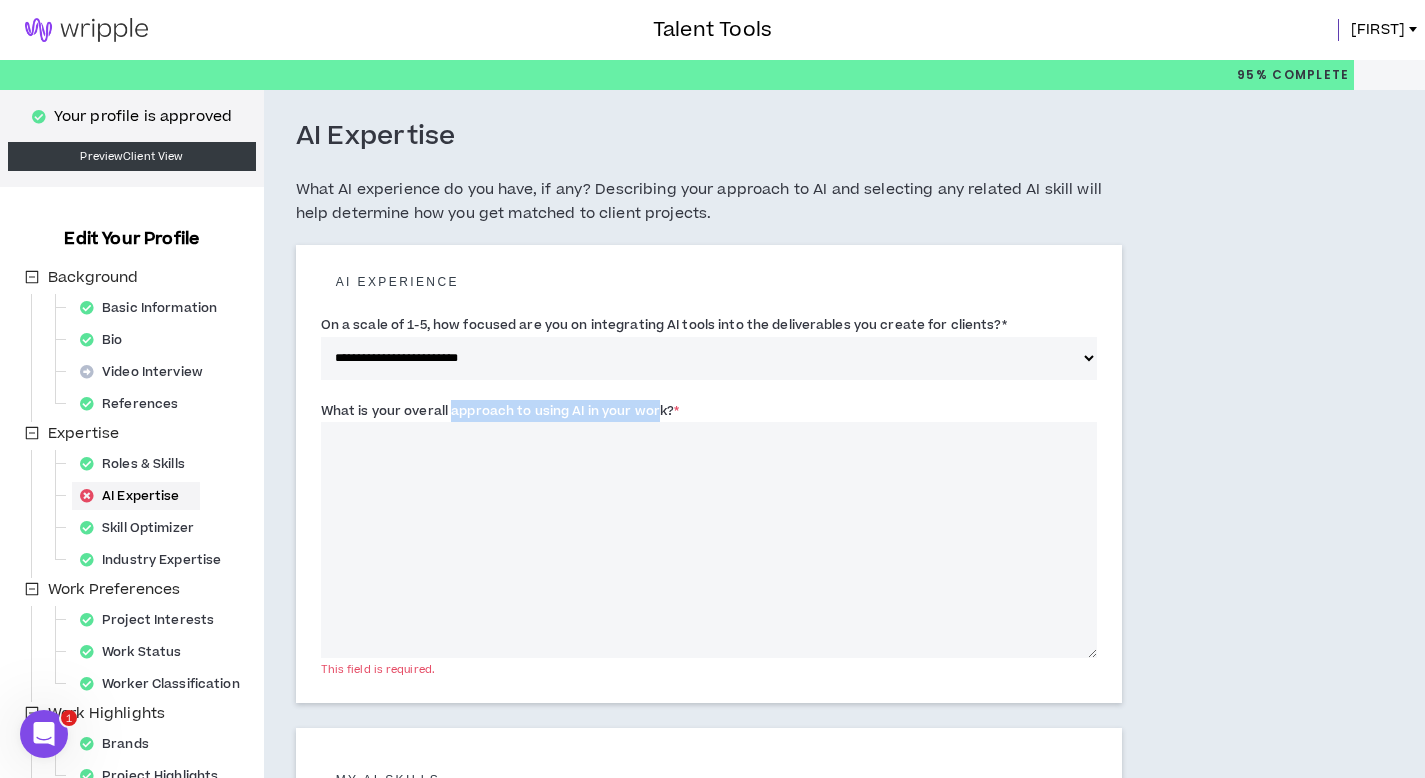 drag, startPoint x: 452, startPoint y: 411, endPoint x: 659, endPoint y: 417, distance: 207.08694 